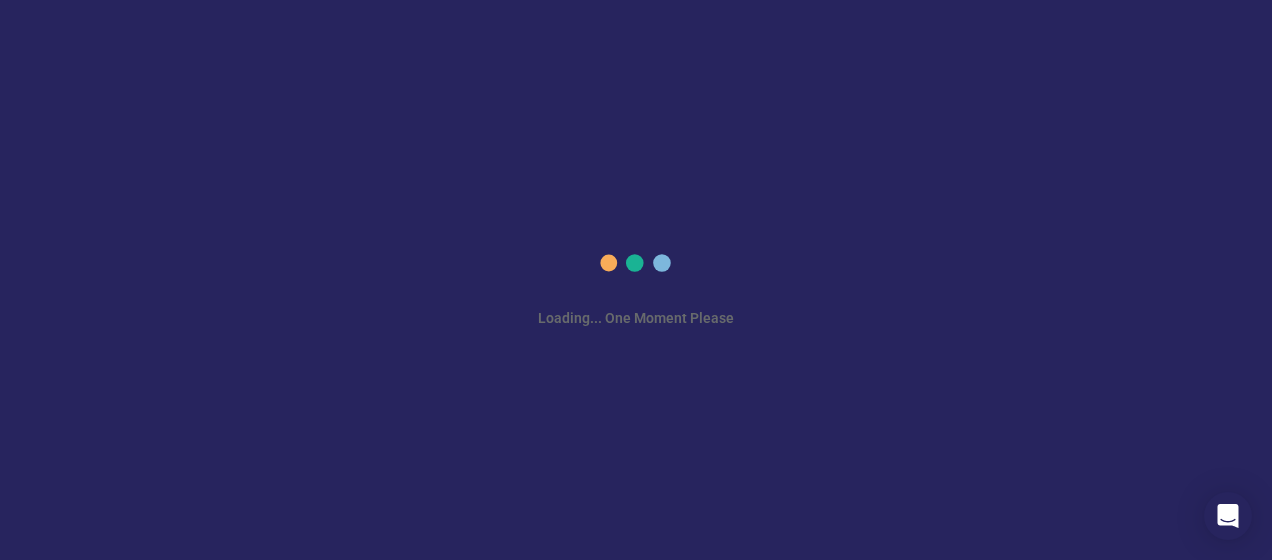 scroll, scrollTop: 0, scrollLeft: 0, axis: both 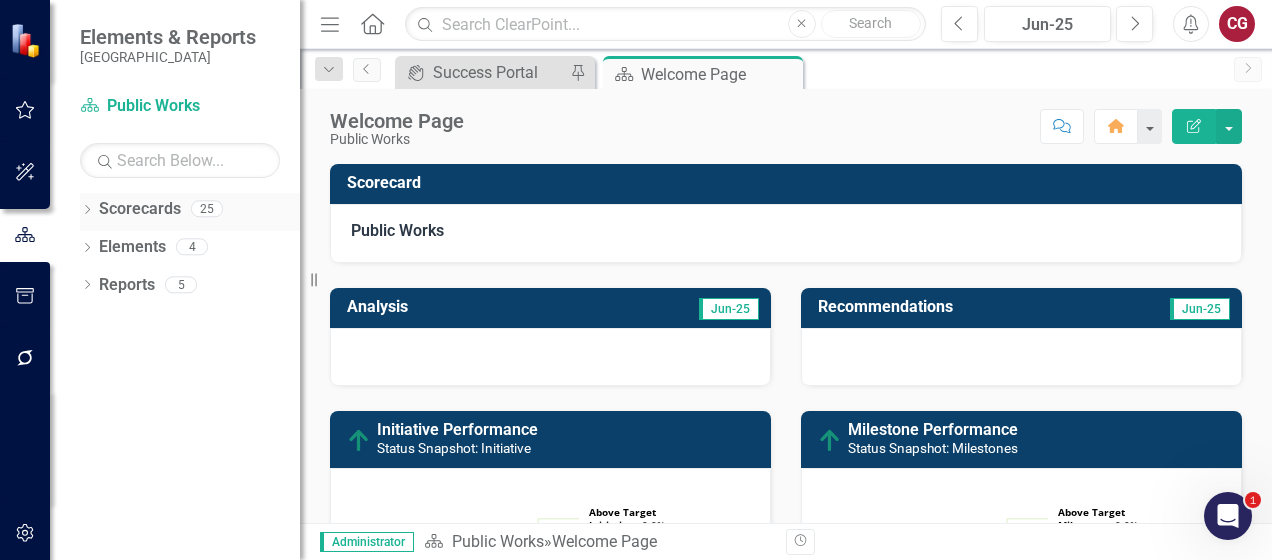 click on "Dropdown Scorecards 25" at bounding box center (190, 212) 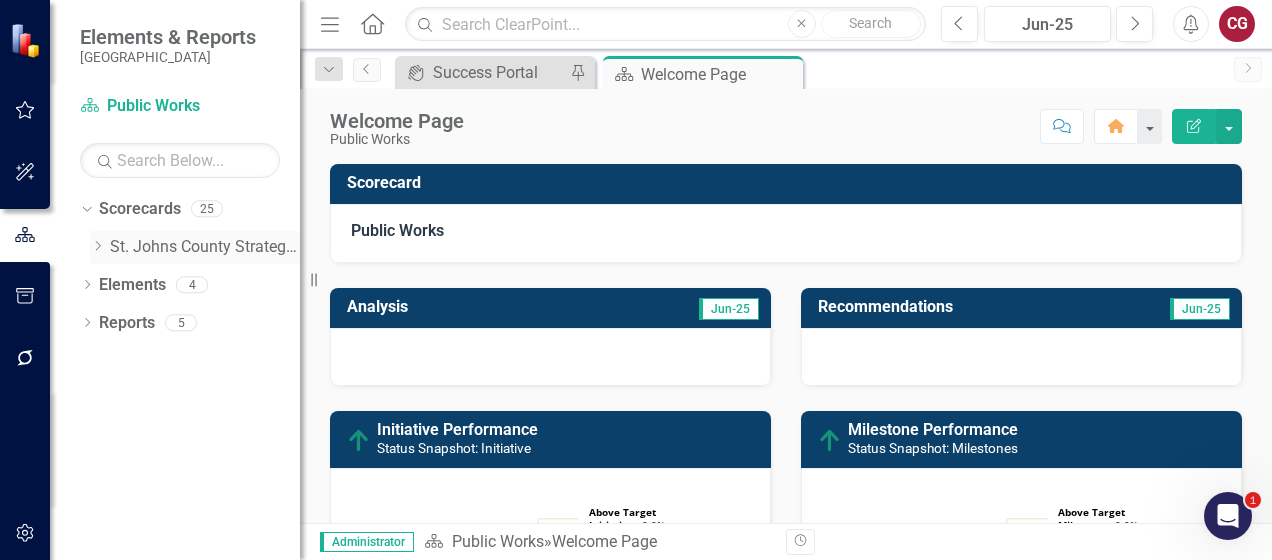 click on "St. Johns County Strategic Plan" at bounding box center (205, 247) 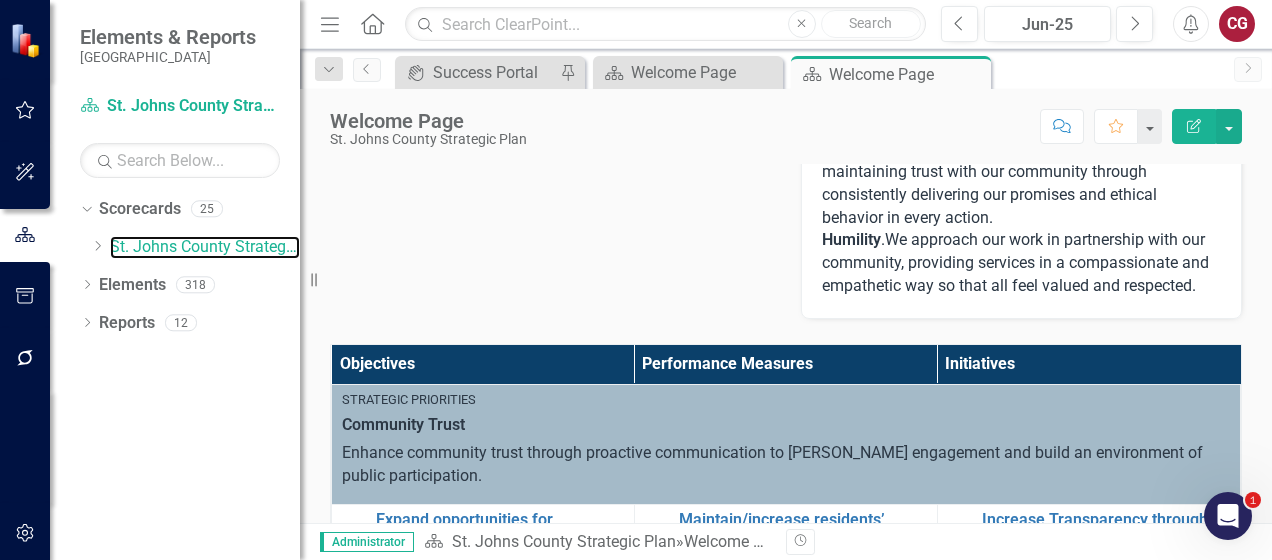 scroll, scrollTop: 700, scrollLeft: 0, axis: vertical 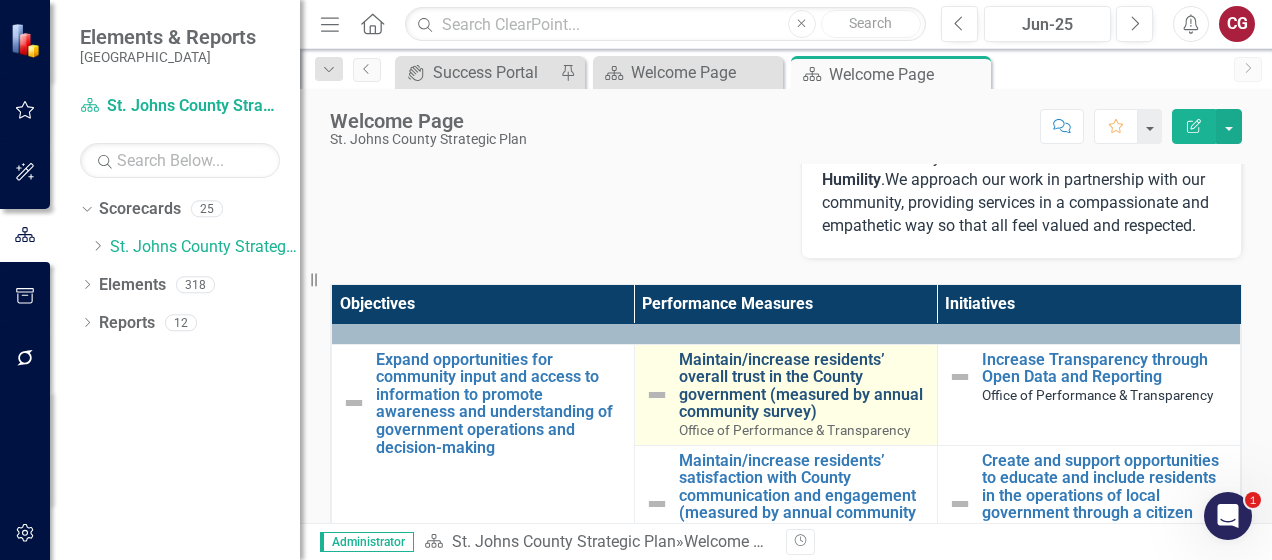click on "Maintain/increase residents’ overall trust in the County government (measured by annual community survey)" at bounding box center [803, 386] 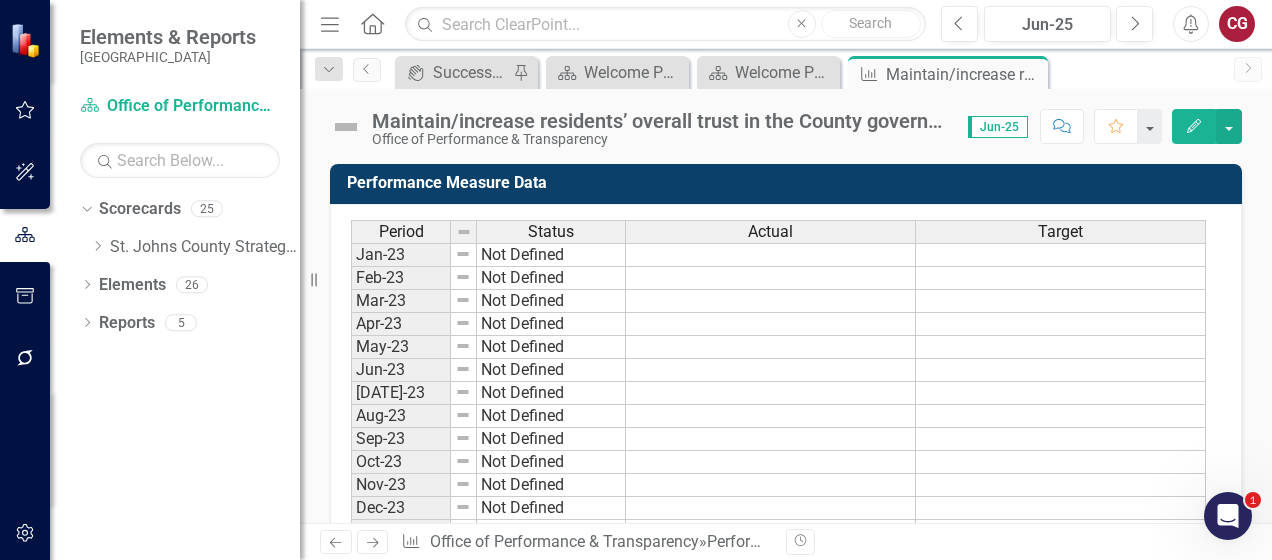 scroll, scrollTop: 200, scrollLeft: 0, axis: vertical 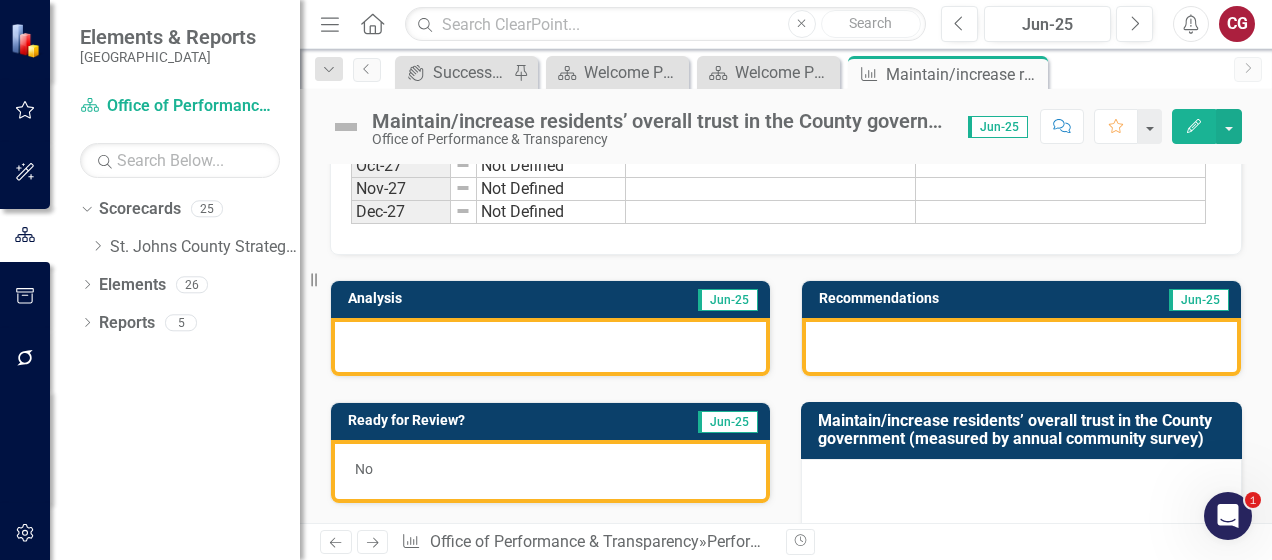 click on "No" at bounding box center [550, 471] 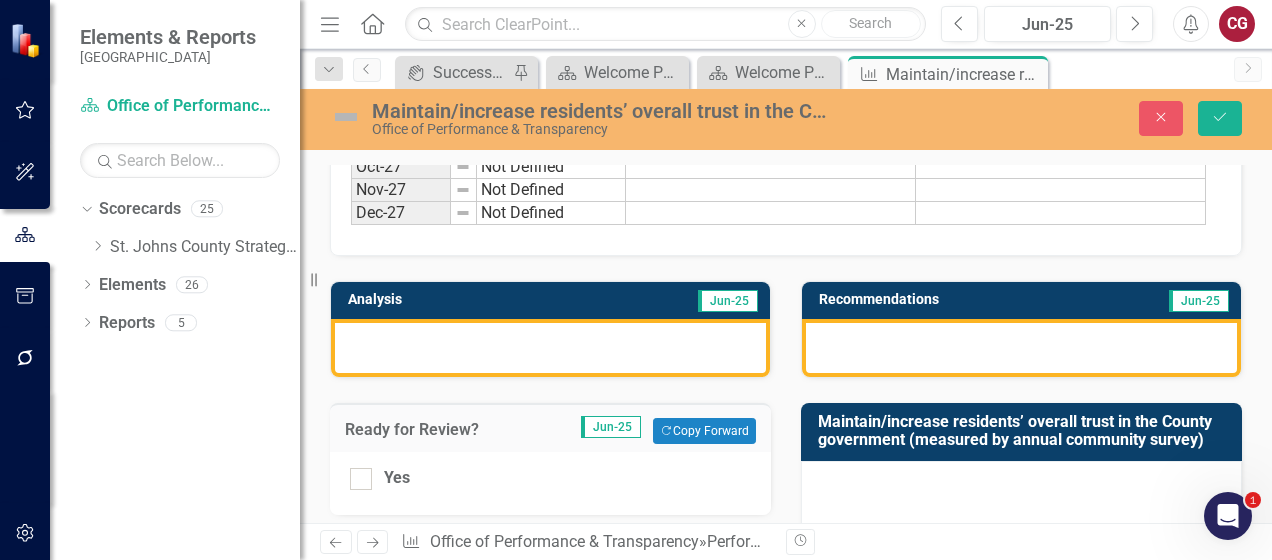 scroll, scrollTop: 1500, scrollLeft: 0, axis: vertical 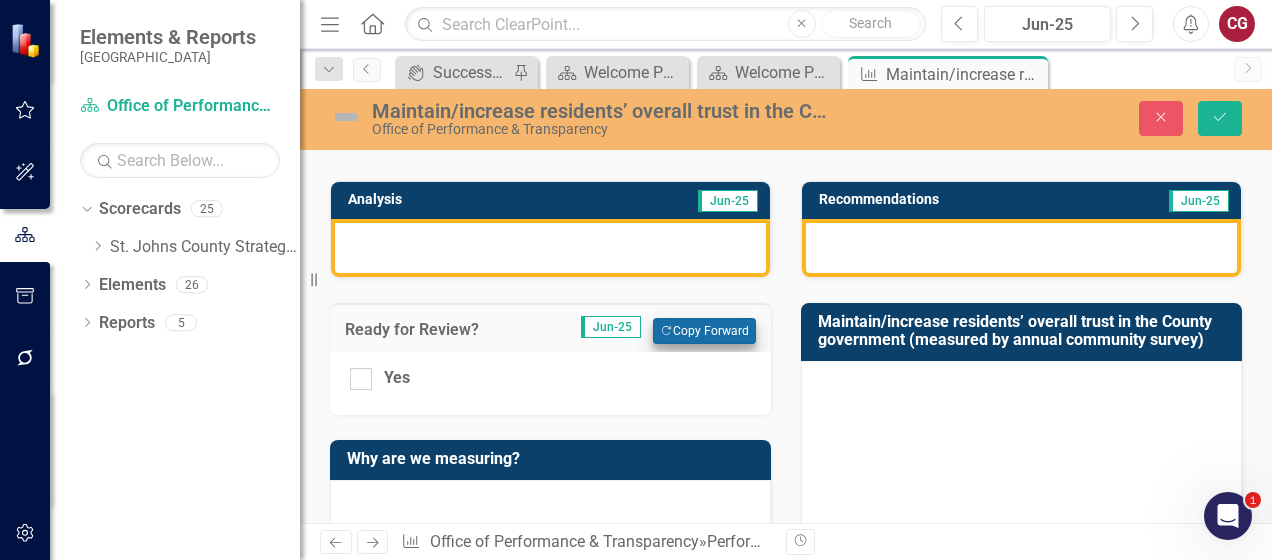 drag, startPoint x: 358, startPoint y: 395, endPoint x: 695, endPoint y: 347, distance: 340.40125 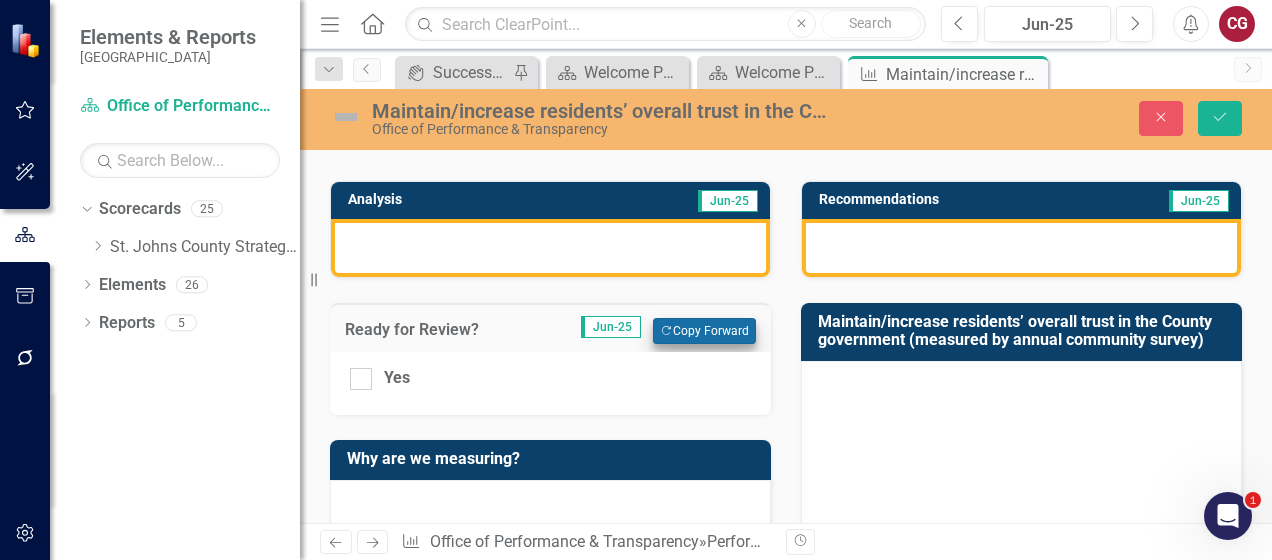 click on "Yes" at bounding box center (356, 374) 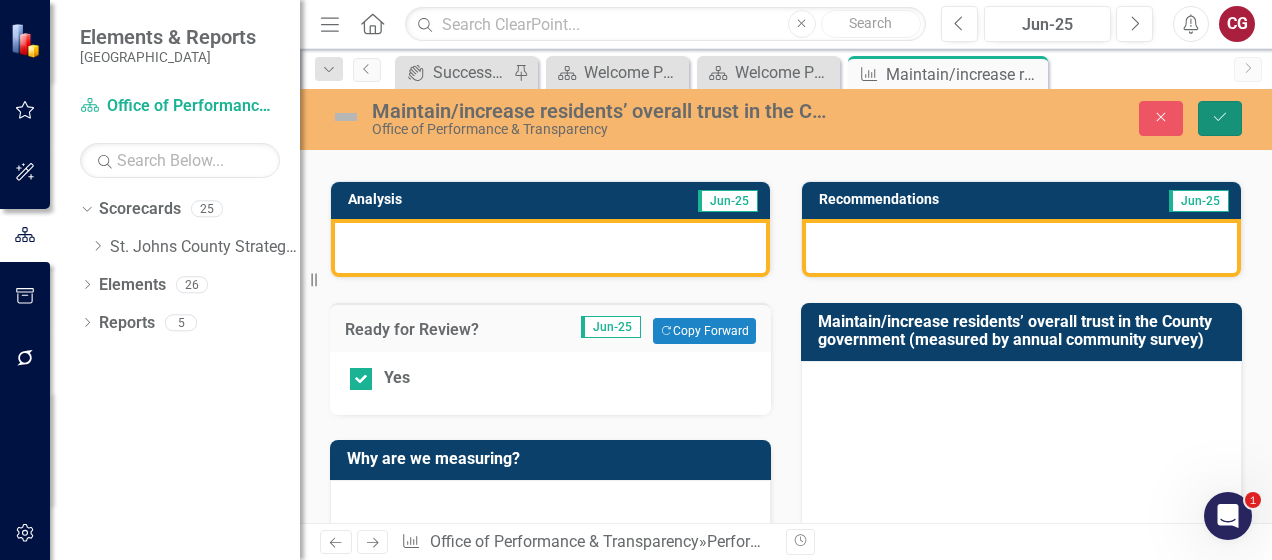 click on "Save" at bounding box center [1220, 118] 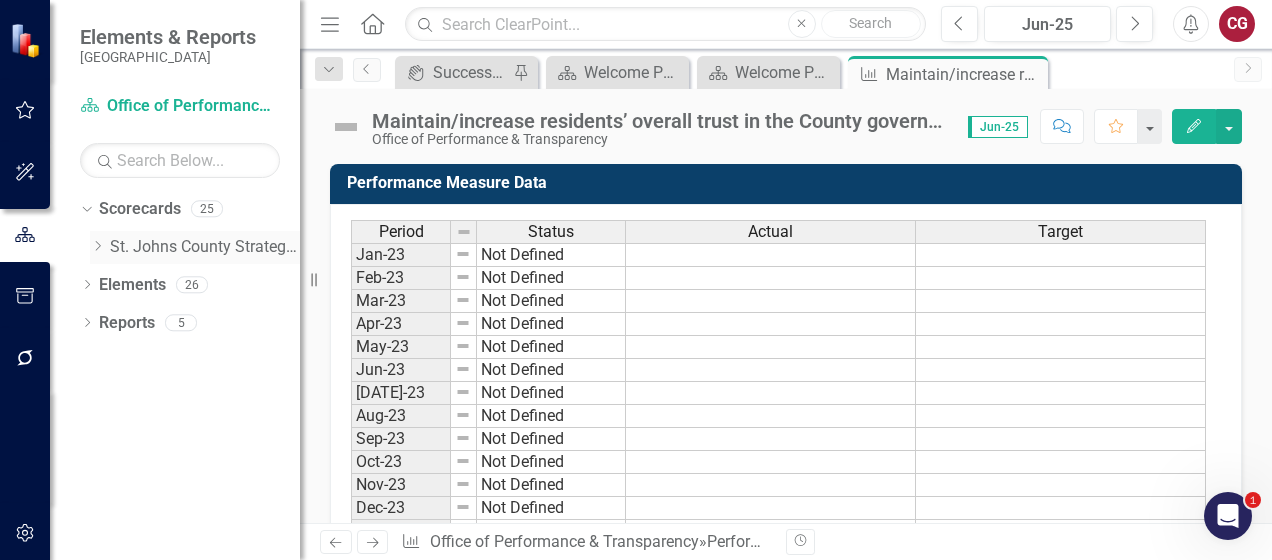 click on "Dropdown" 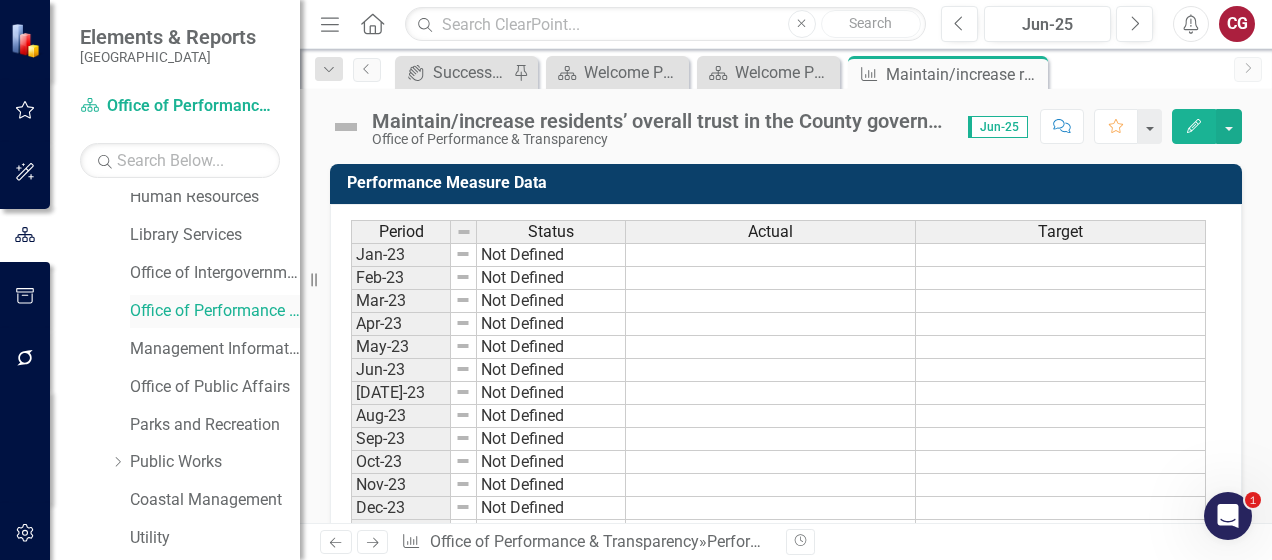 scroll, scrollTop: 400, scrollLeft: 0, axis: vertical 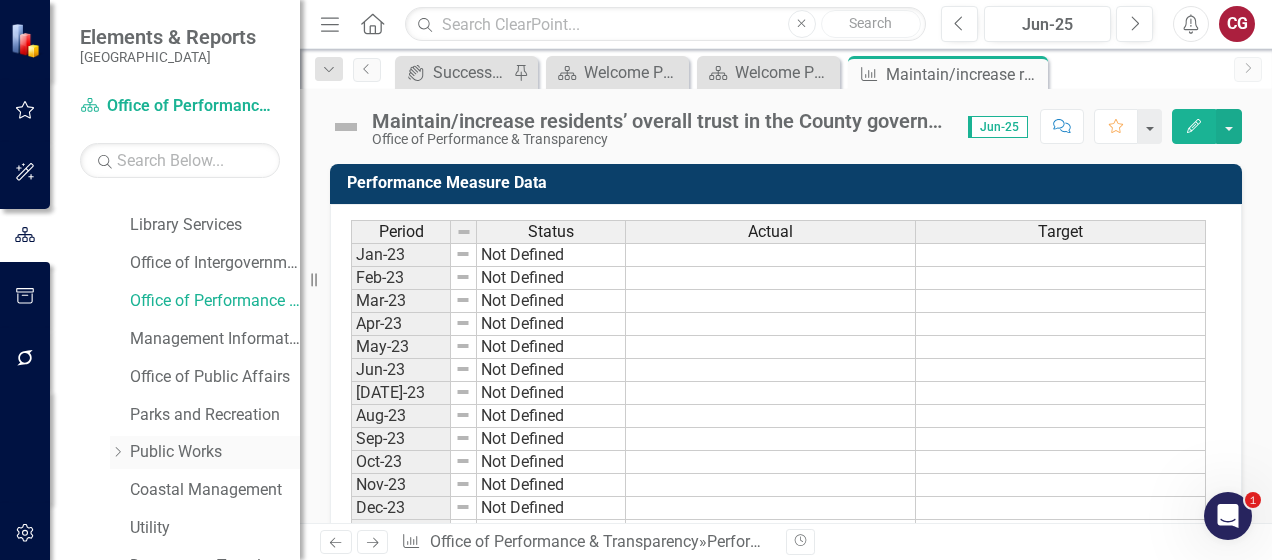 click on "Public Works" at bounding box center (215, 452) 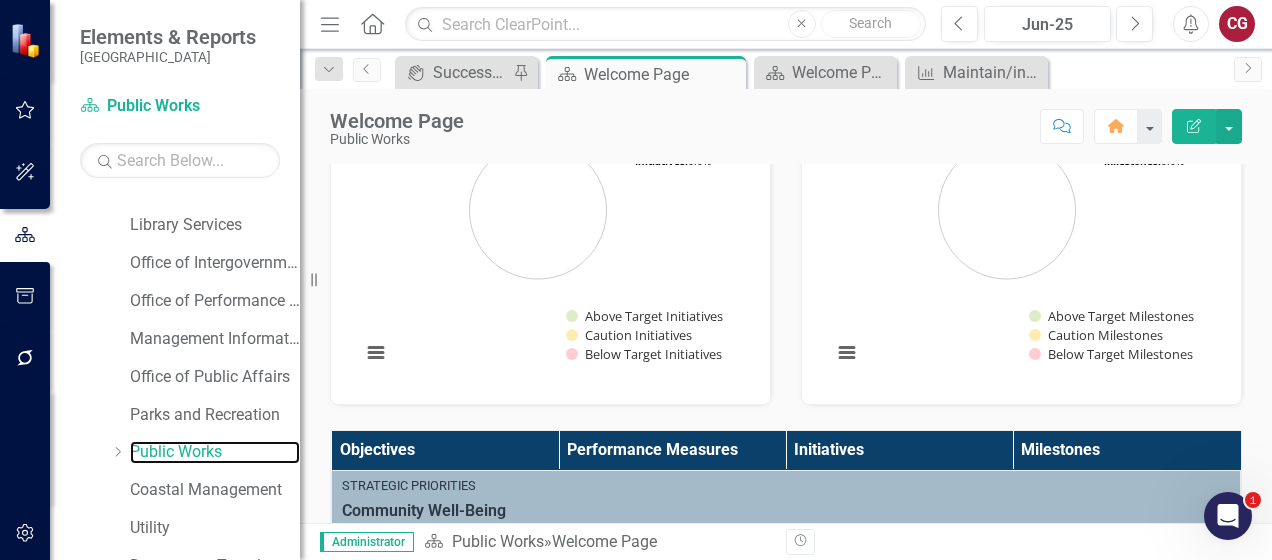 scroll, scrollTop: 600, scrollLeft: 0, axis: vertical 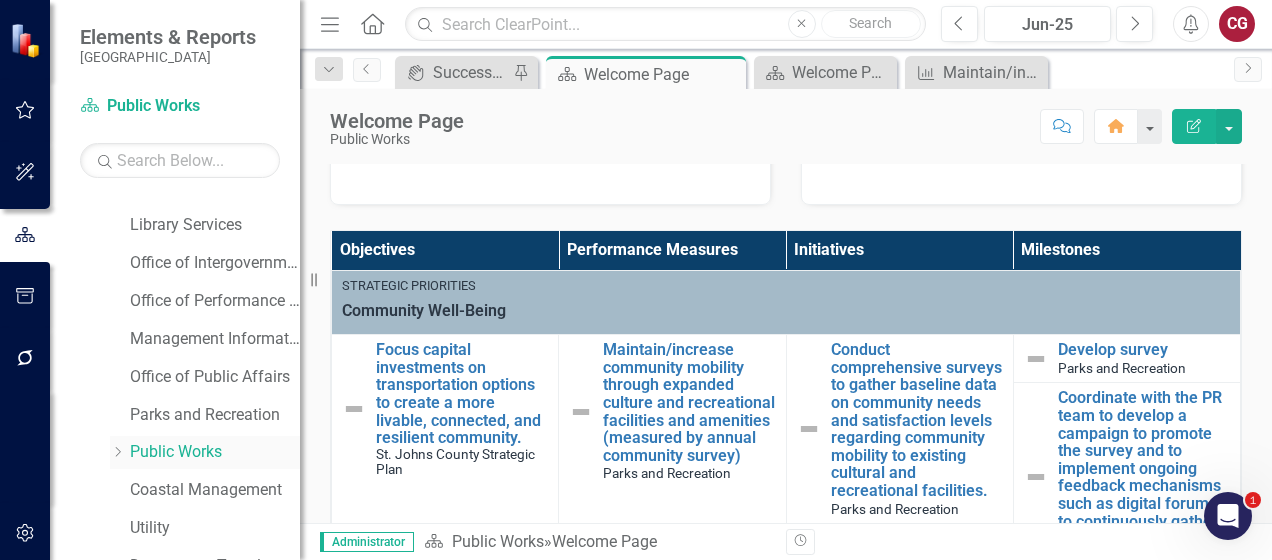 click on "Dropdown" at bounding box center (117, 452) 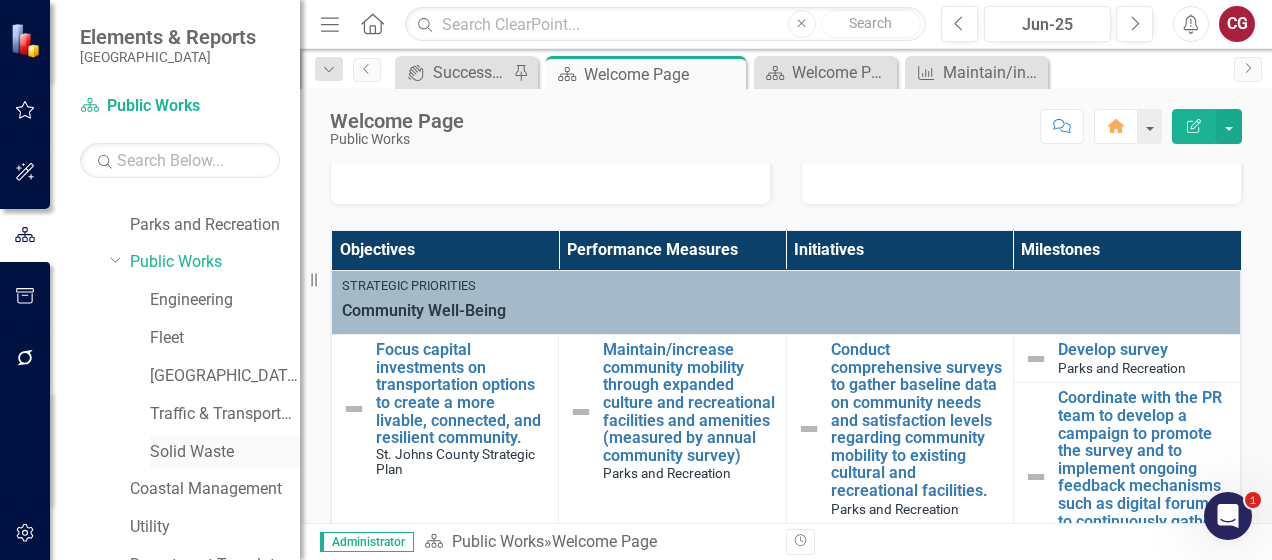scroll, scrollTop: 600, scrollLeft: 0, axis: vertical 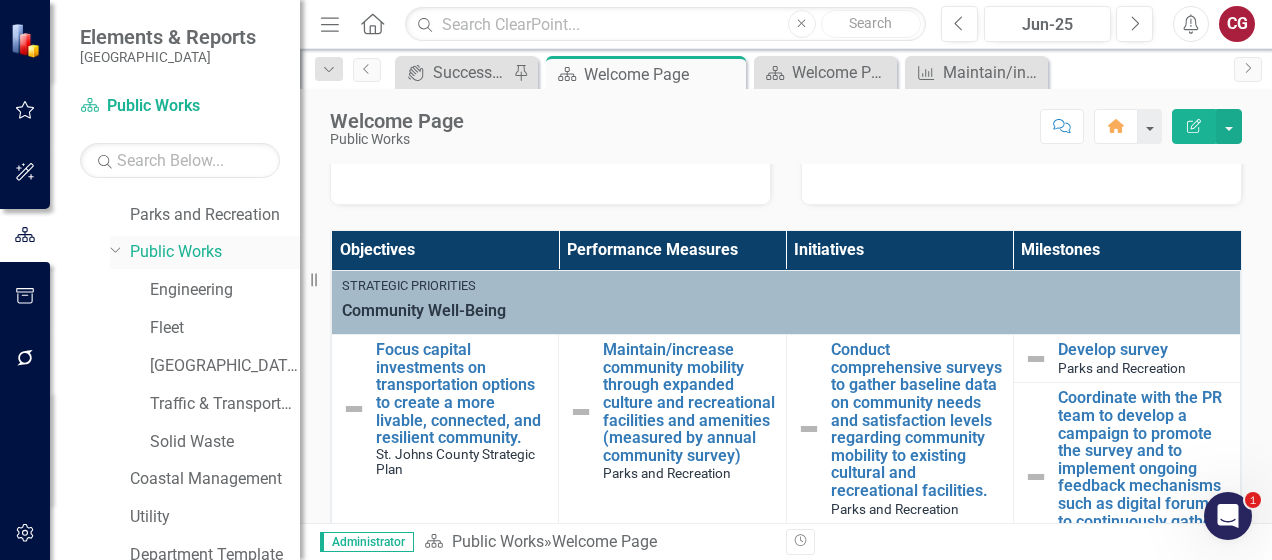 click on "Public Works" at bounding box center [215, 252] 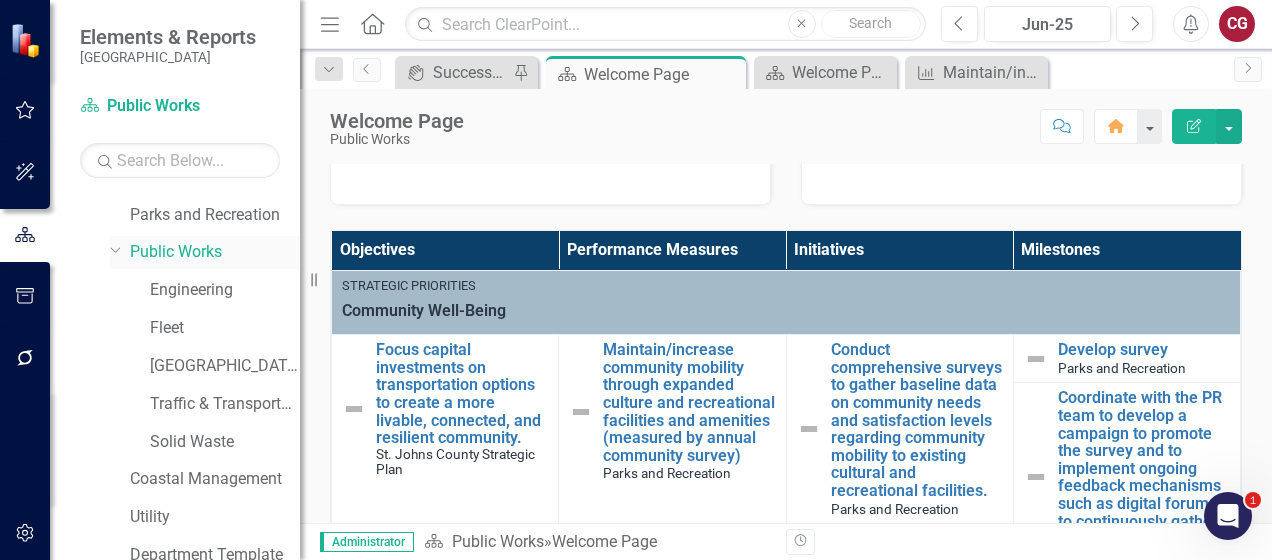 click on "Dropdown" at bounding box center (120, 253) 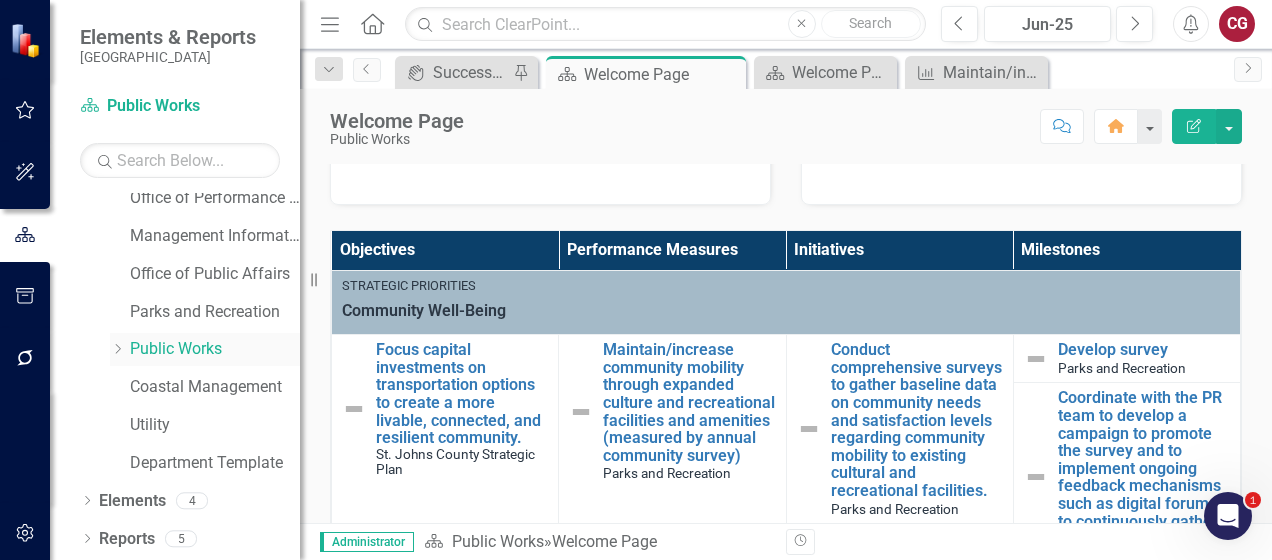 scroll, scrollTop: 503, scrollLeft: 0, axis: vertical 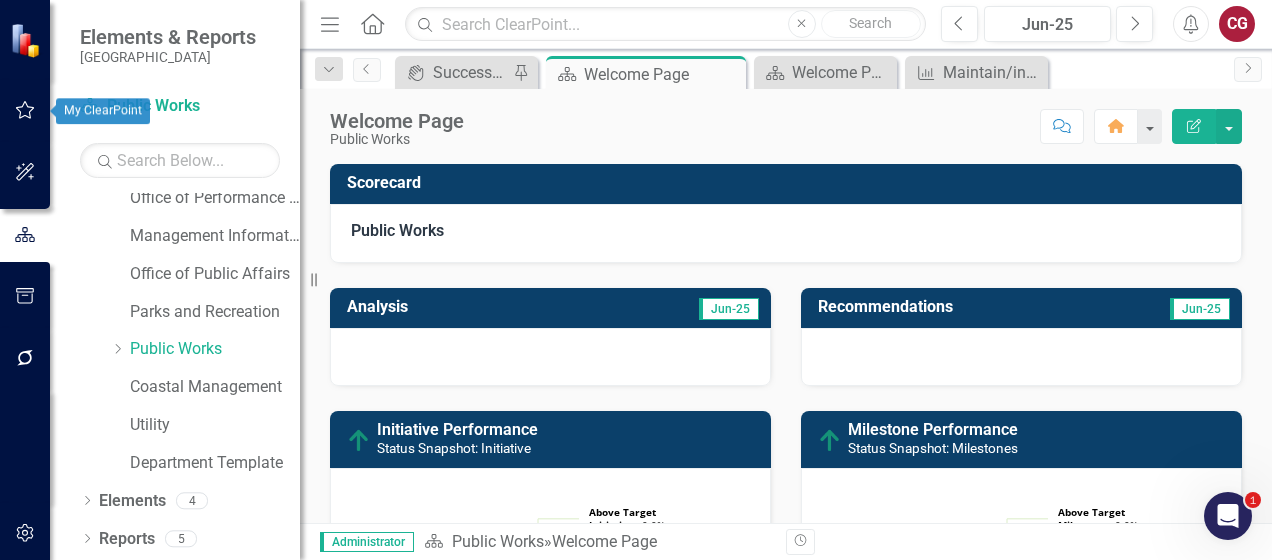 click at bounding box center (25, 111) 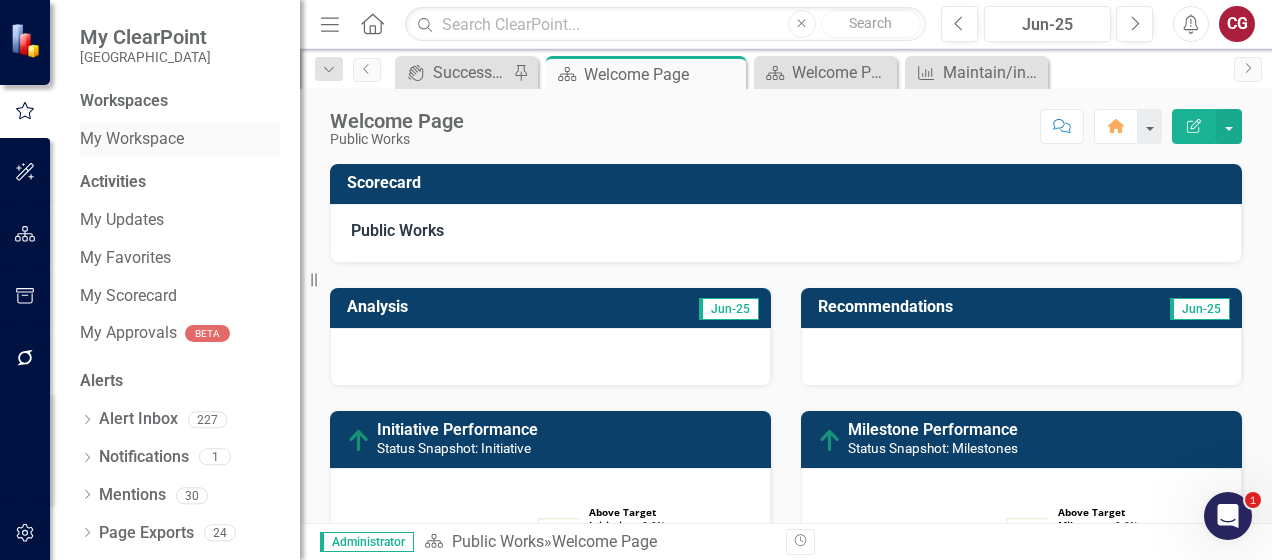 click on "My Workspace" at bounding box center [180, 139] 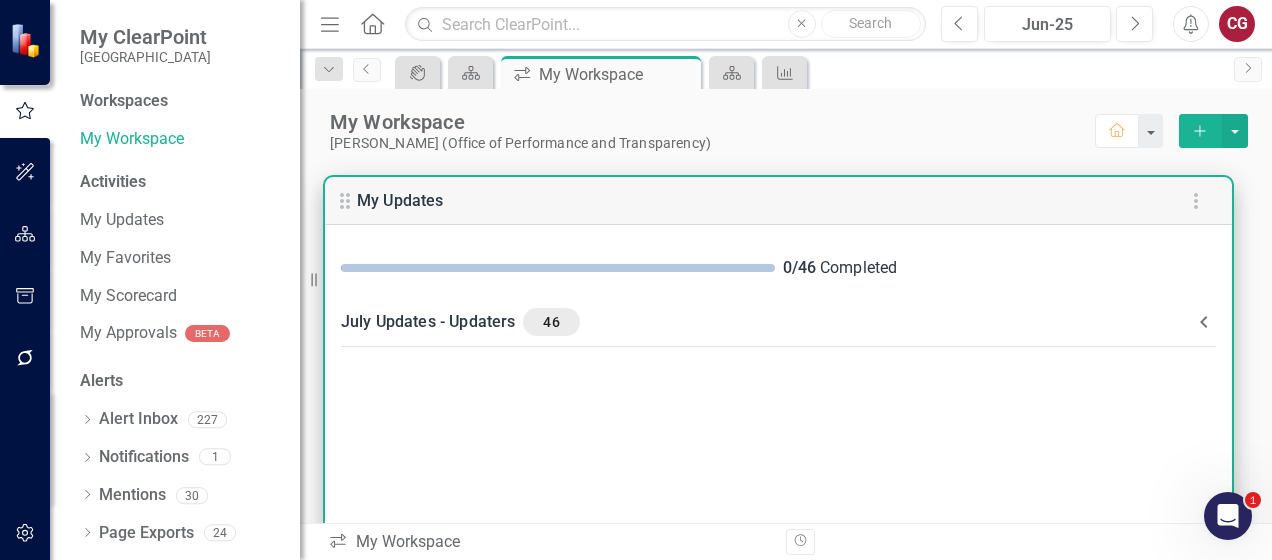 click on "July Updates - Updaters 46" at bounding box center (766, 322) 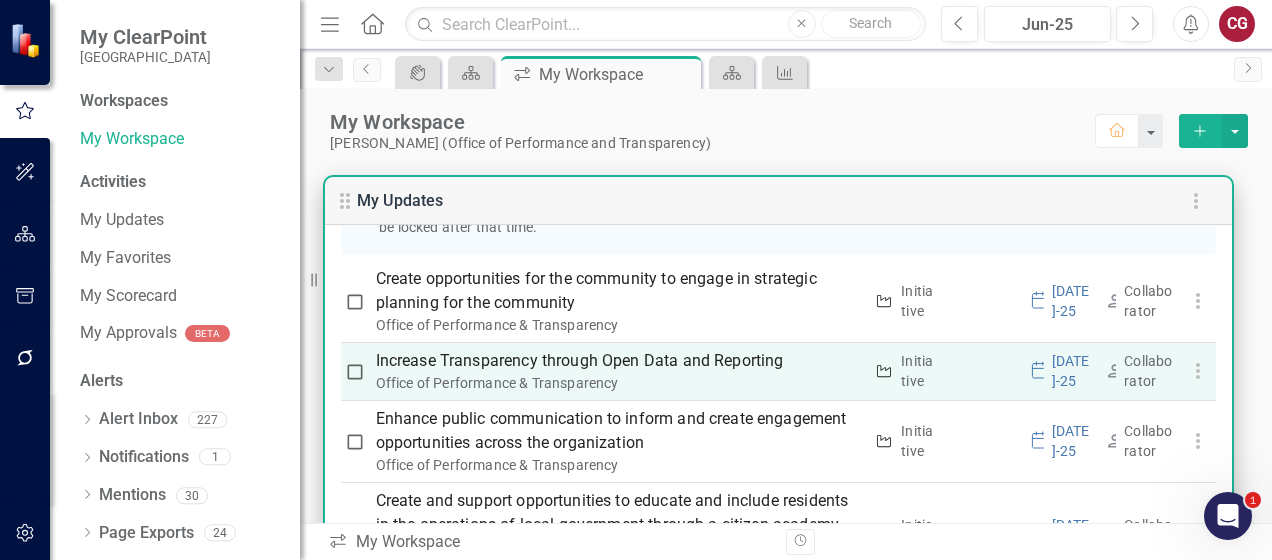 scroll, scrollTop: 800, scrollLeft: 0, axis: vertical 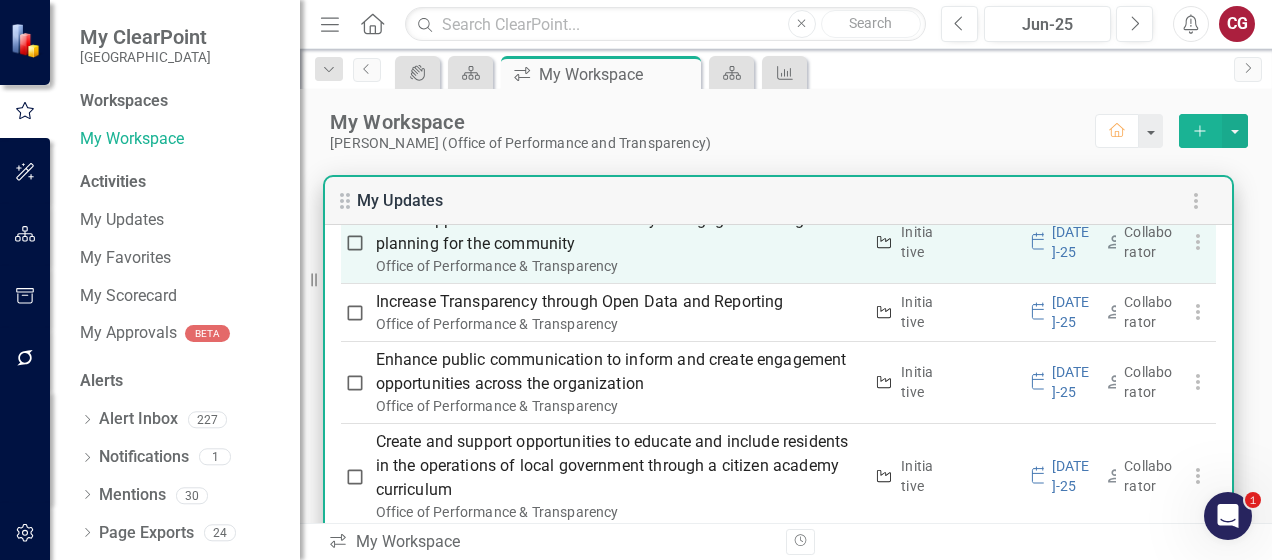 click on "Create opportunities for the community to engage in strategic planning for the community" at bounding box center [619, 232] 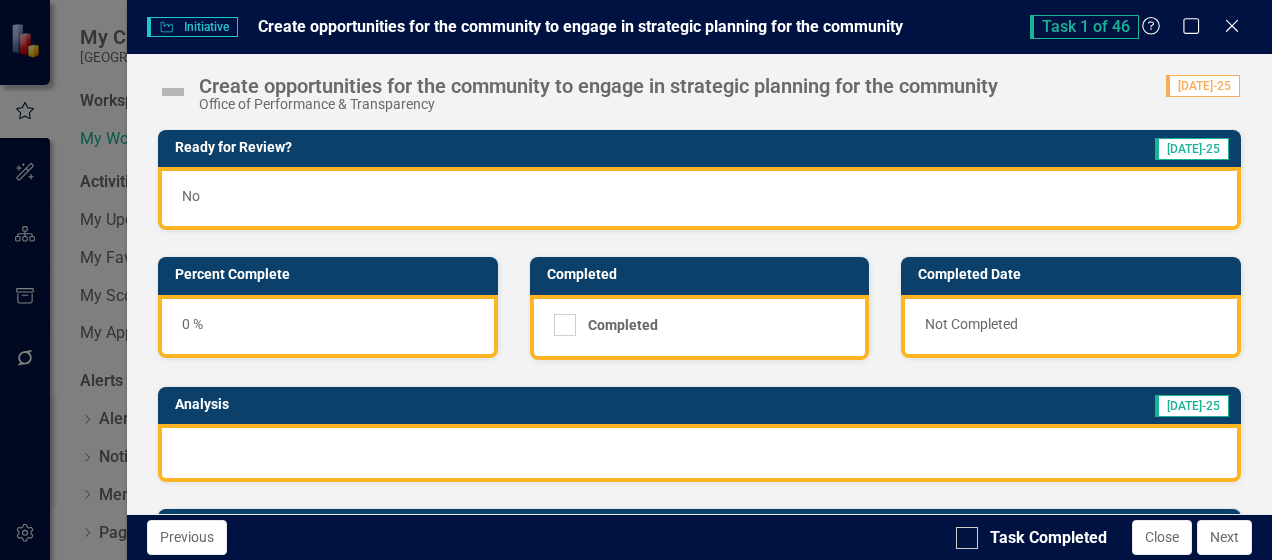 click on "No" at bounding box center (699, 198) 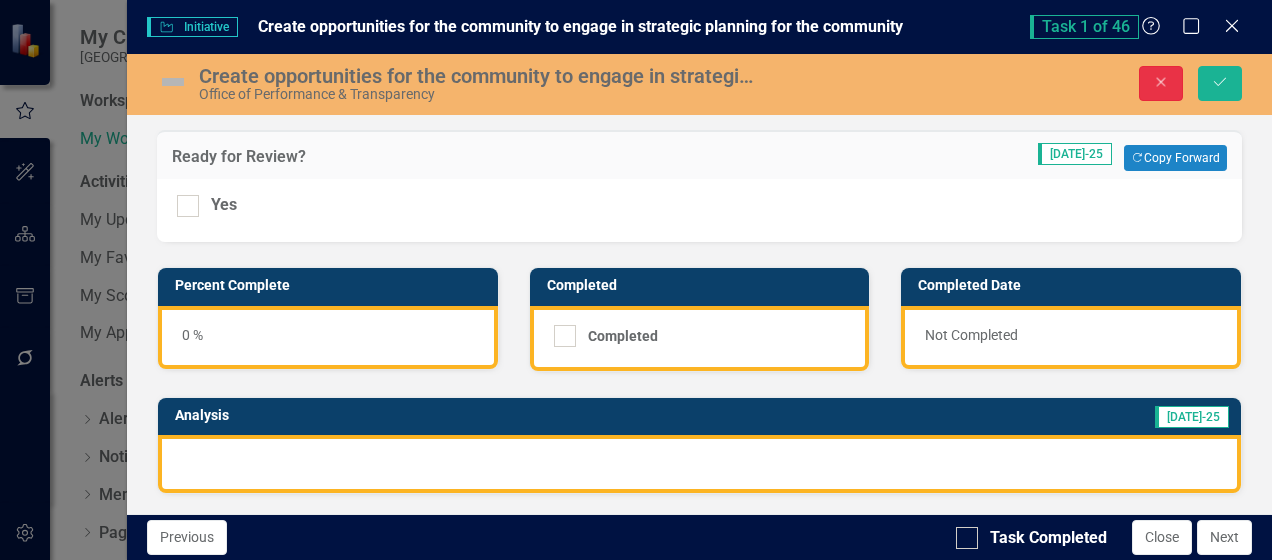 click on "Close" 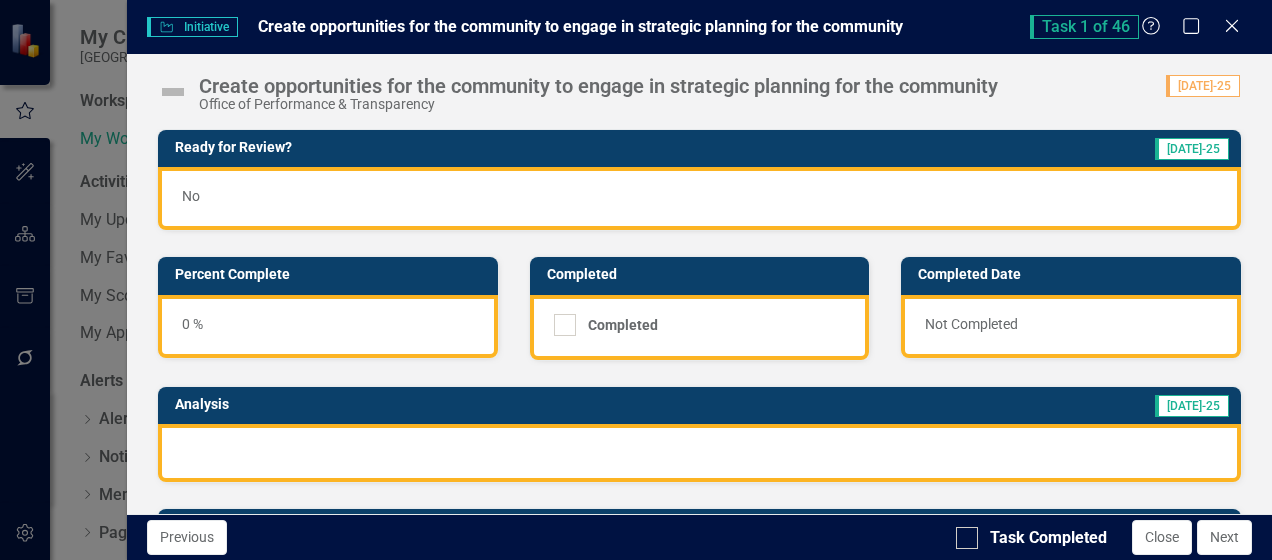 click on "No" at bounding box center [699, 198] 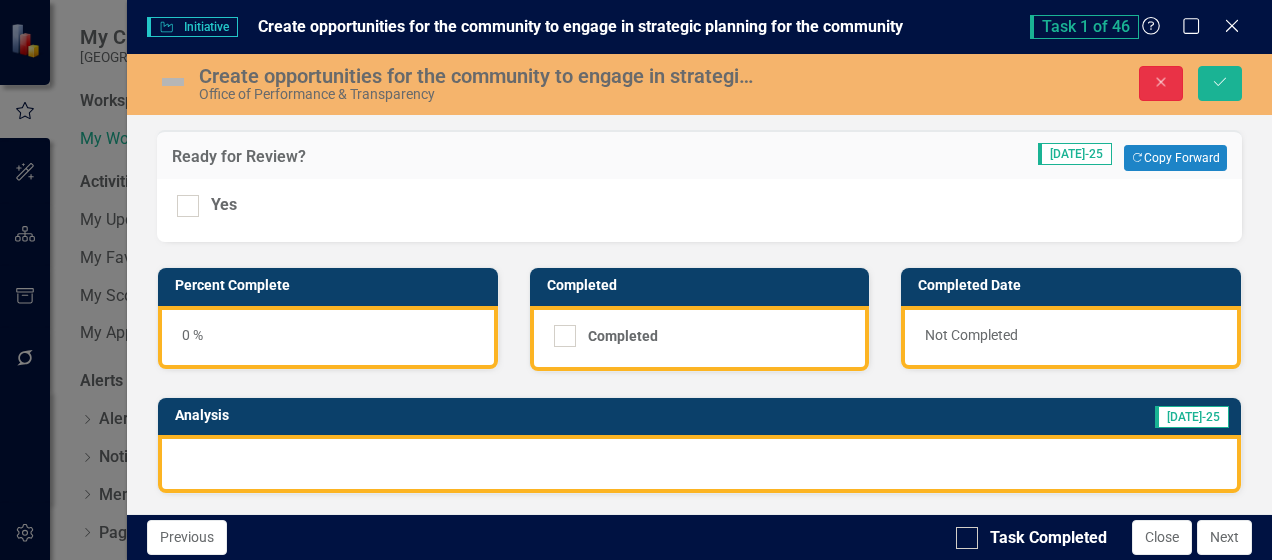 click on "Close" at bounding box center (1161, 83) 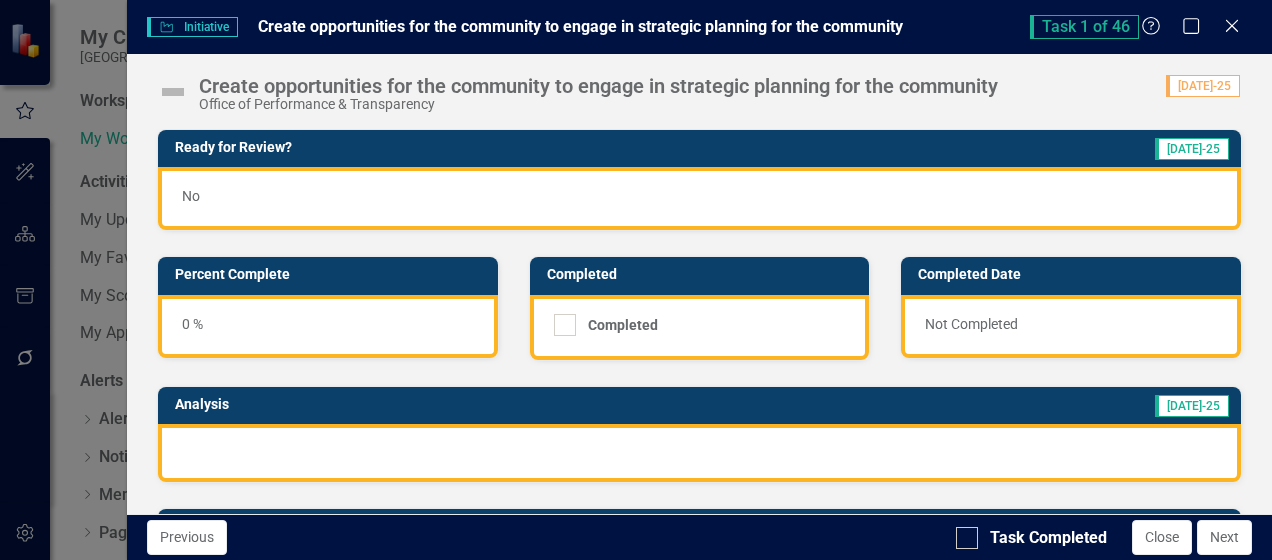 click at bounding box center (699, 453) 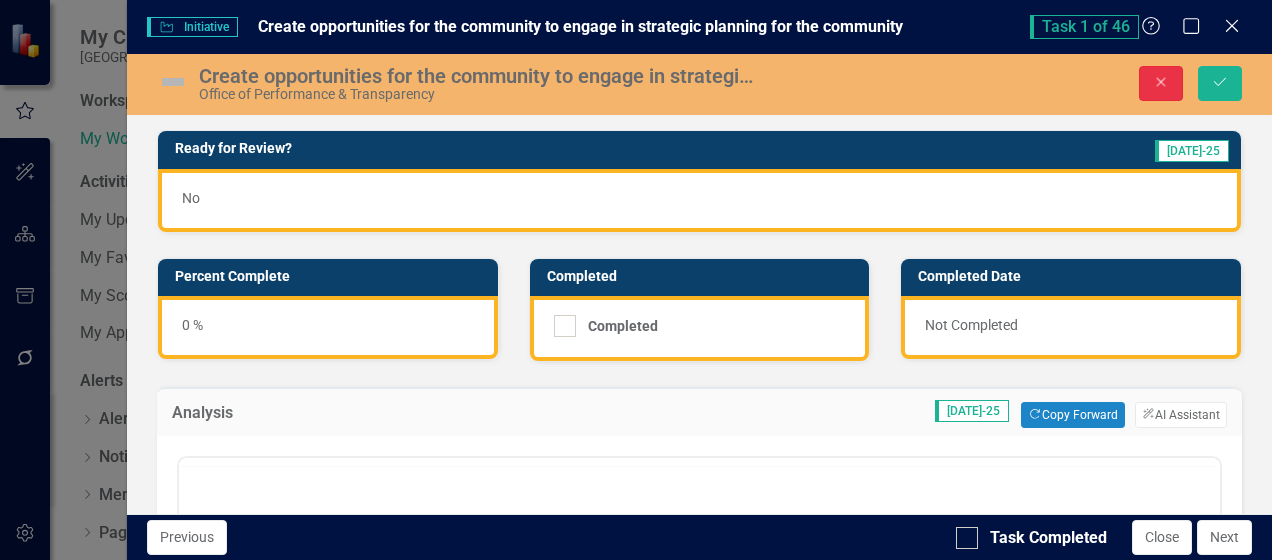 click on "Close" at bounding box center [1161, 83] 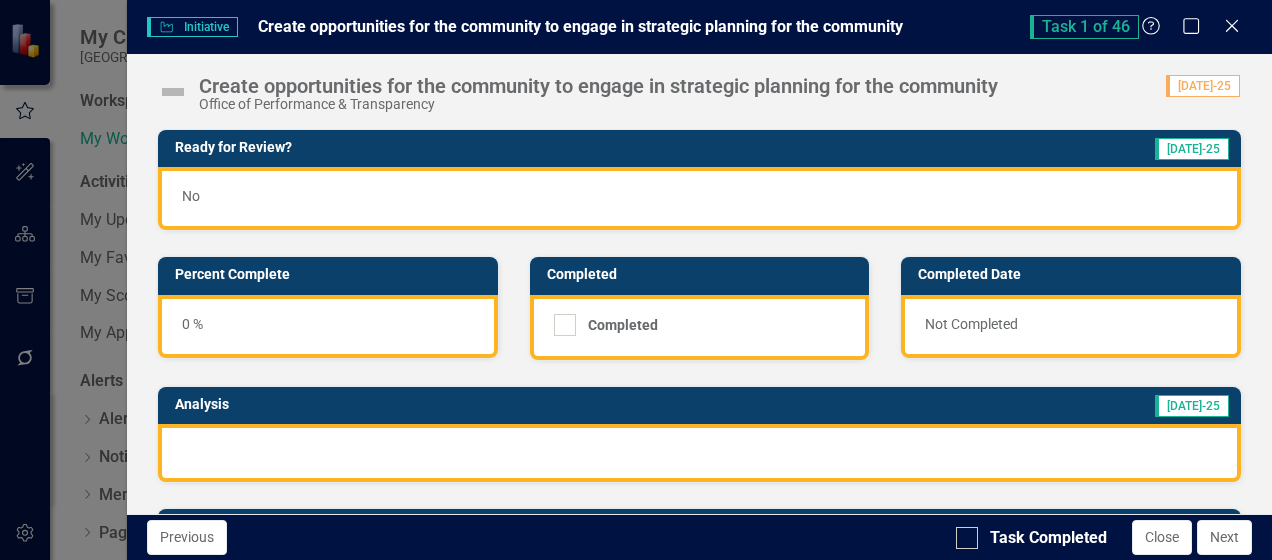 click on "No" at bounding box center (699, 198) 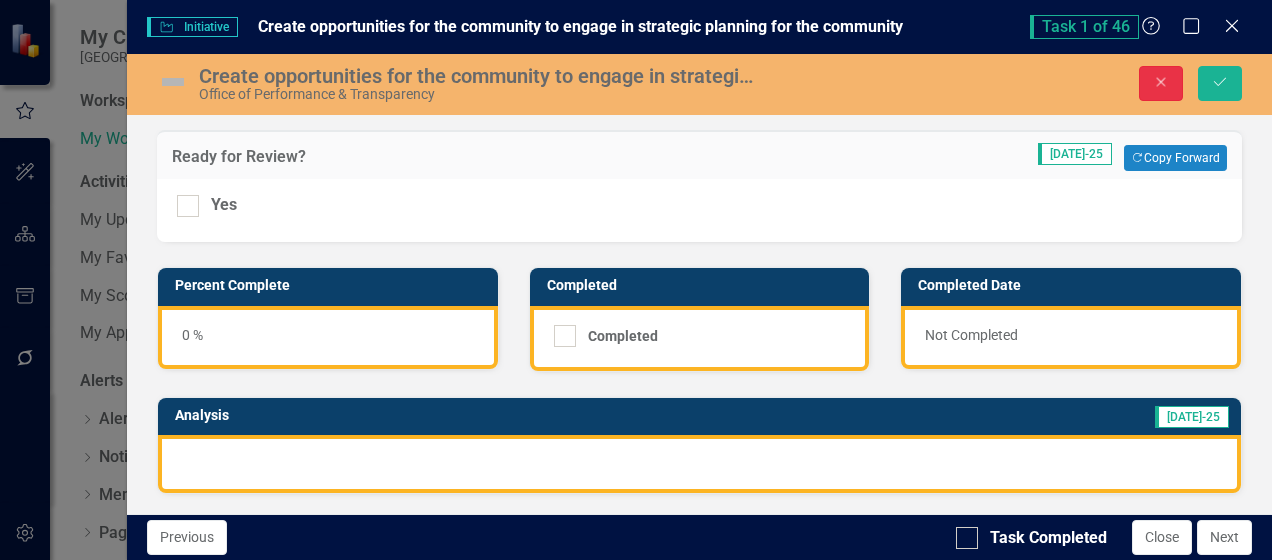click on "Close" at bounding box center (1161, 83) 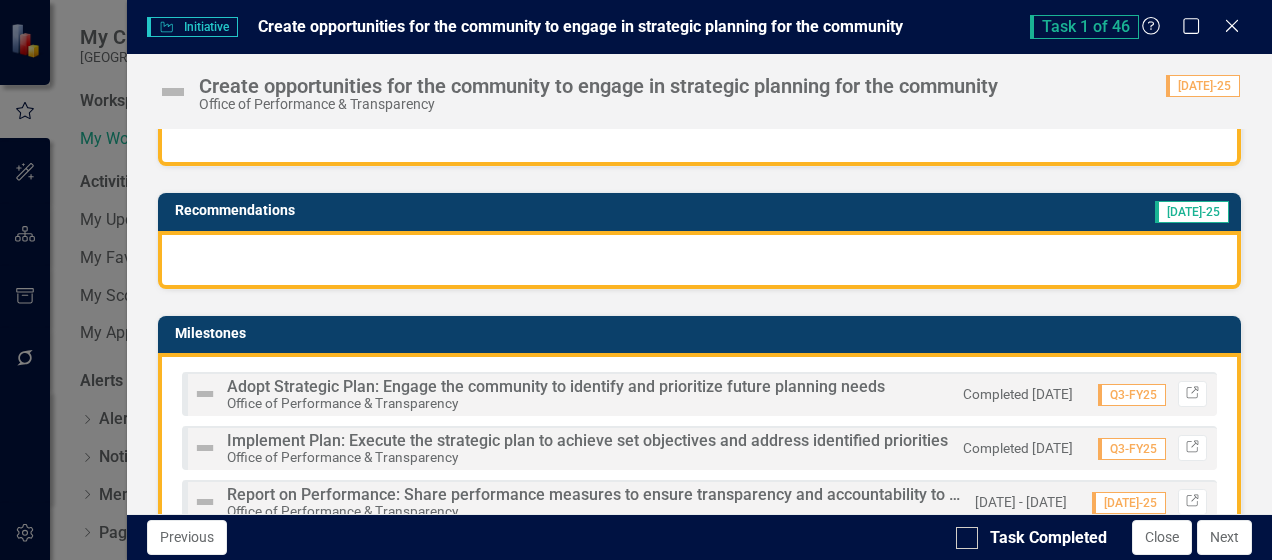 scroll, scrollTop: 400, scrollLeft: 0, axis: vertical 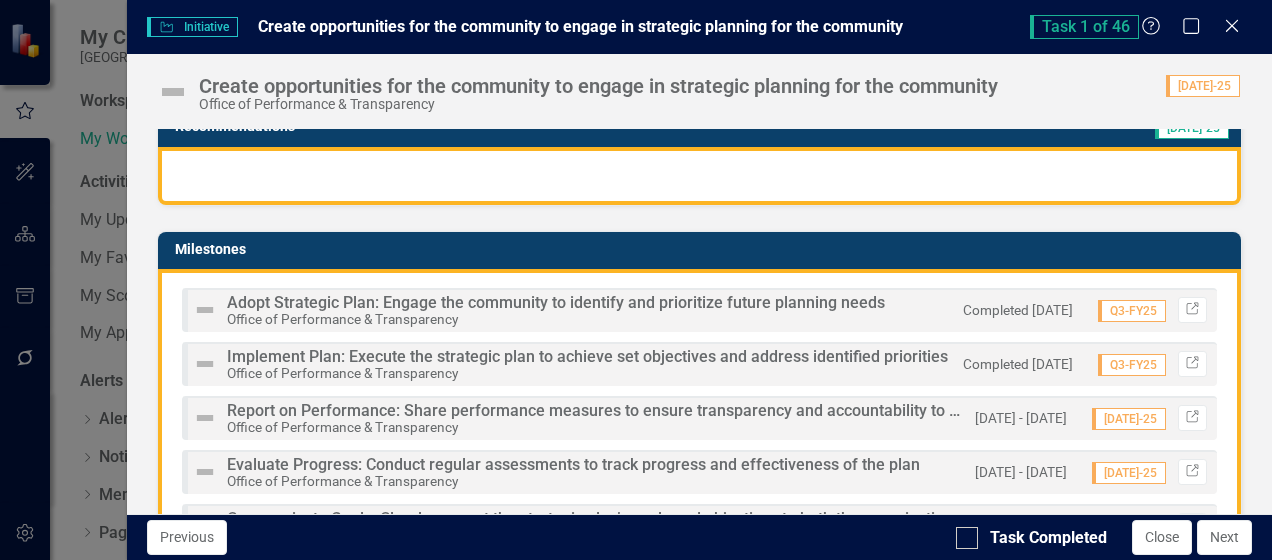 click at bounding box center [210, 310] 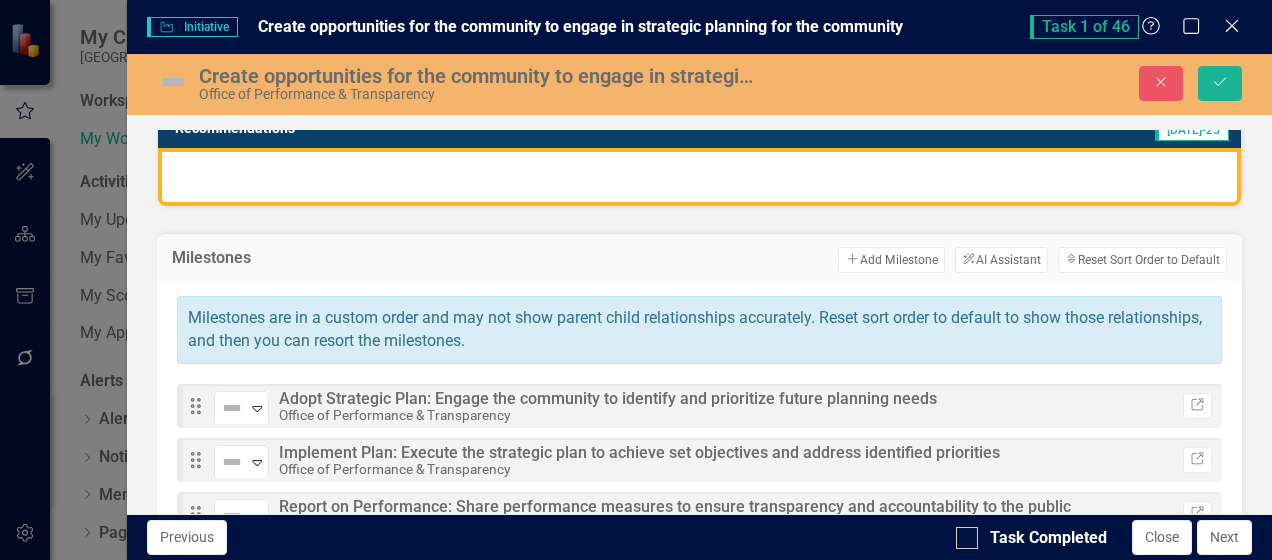 click on "Milestones are in a custom order and may not show parent child relationships accurately. Reset sort order to default to show those relationships, and then you can resort the milestones." at bounding box center (699, 330) 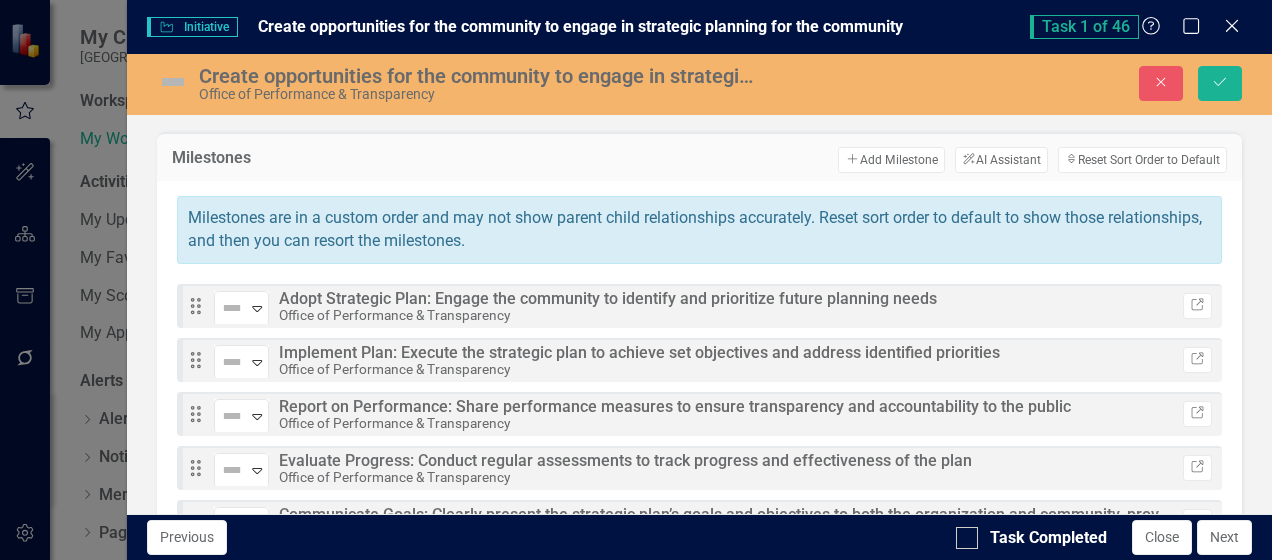 click on "Not Defined Expand" at bounding box center (246, 306) 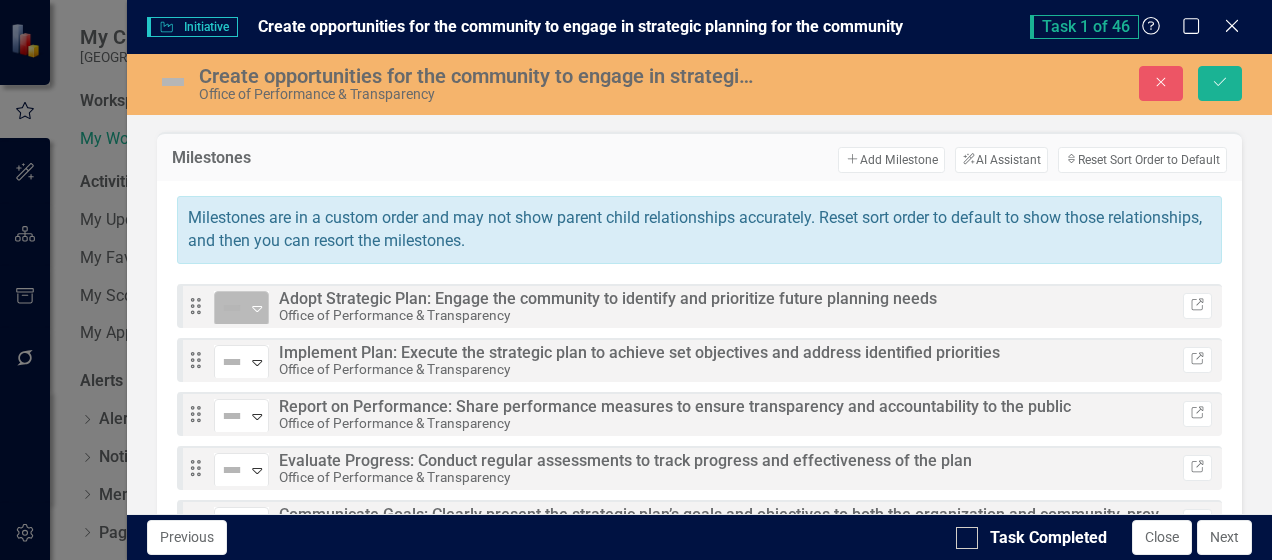 click on "Expand" 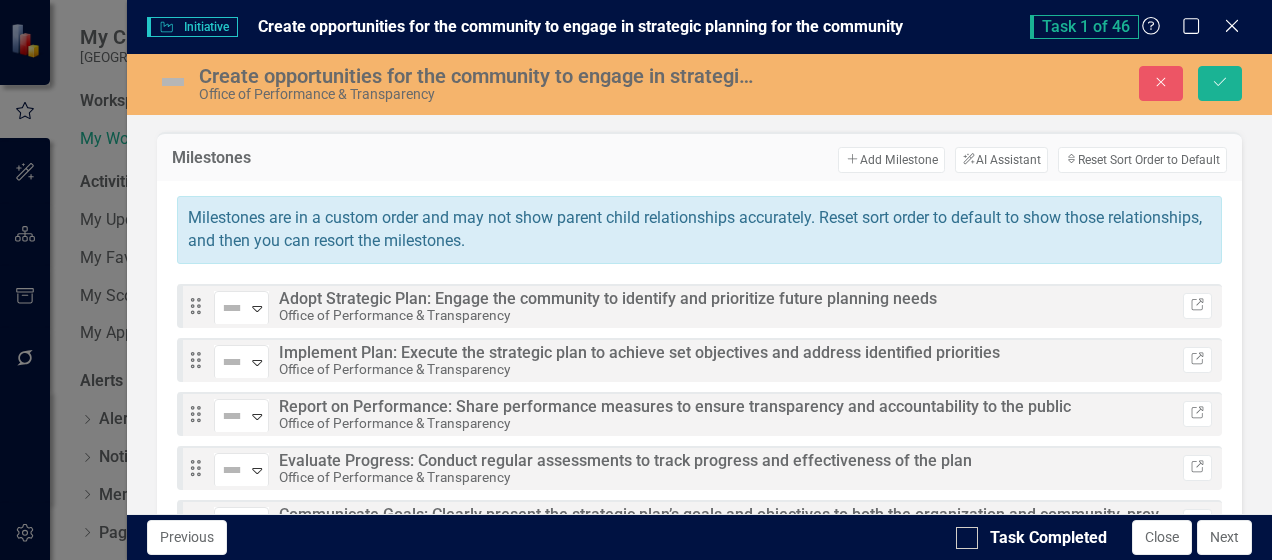 click on "Milestones are in a custom order and may not show parent child relationships accurately. Reset sort order to default to show those relationships, and then you can resort the milestones. Drag Not Defined Expand Adopt Strategic Plan: Engage the community to identify and prioritize future planning needs Office of Performance & Transparency Link Drag Not Defined Expand Implement Plan: Execute the strategic plan to achieve set objectives and address identified priorities Office of Performance & Transparency Link Drag Not Defined Expand Report on Performance: Share performance measures to ensure transparency and accountability to the public Office of Performance & Transparency Link Drag Not Defined Expand Evaluate Progress: Conduct regular assessments to track progress and effectiveness of the plan Office of Performance & Transparency Link Drag Not Defined Expand Communicate Goals: Clearly present the strategic plan’s goals and objectives to both the organization and community, providing context for engagement" at bounding box center [699, 404] 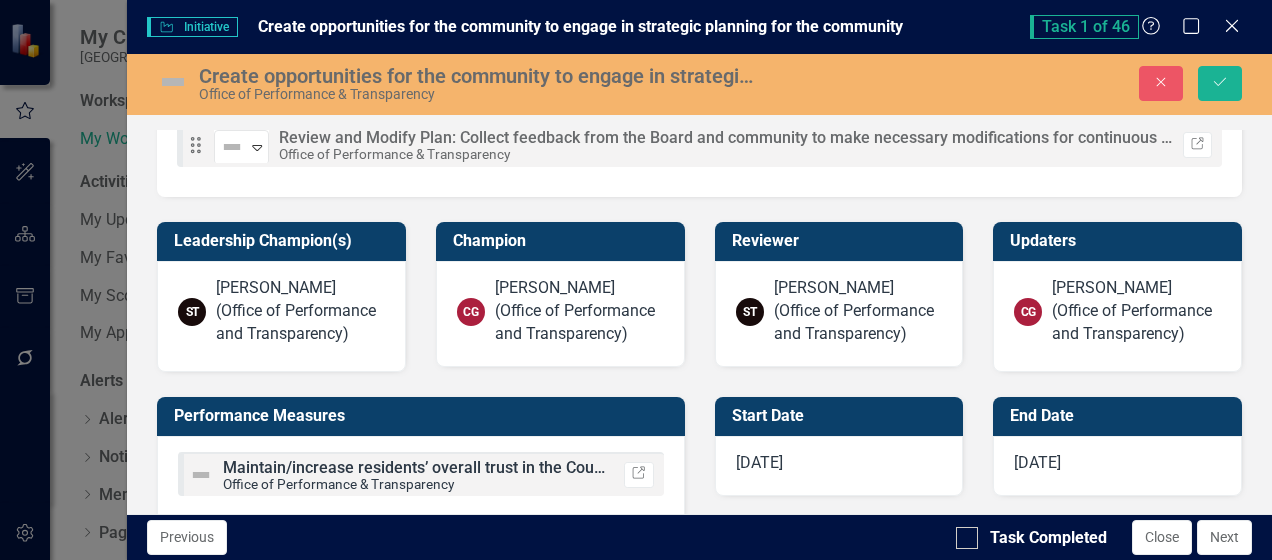 scroll, scrollTop: 900, scrollLeft: 0, axis: vertical 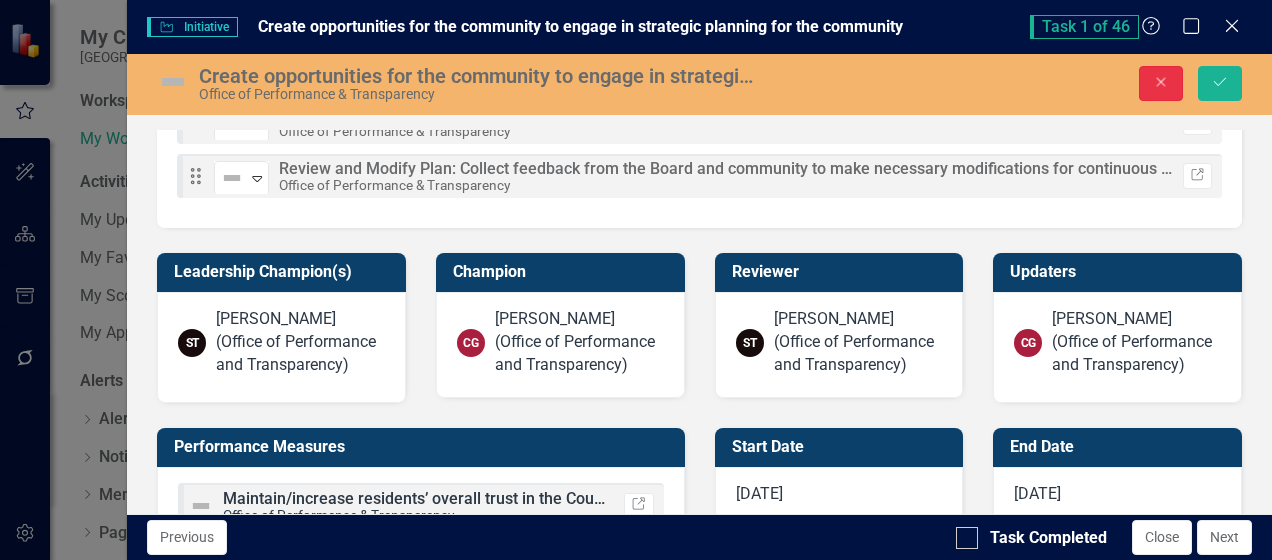 click on "Close" at bounding box center (1161, 83) 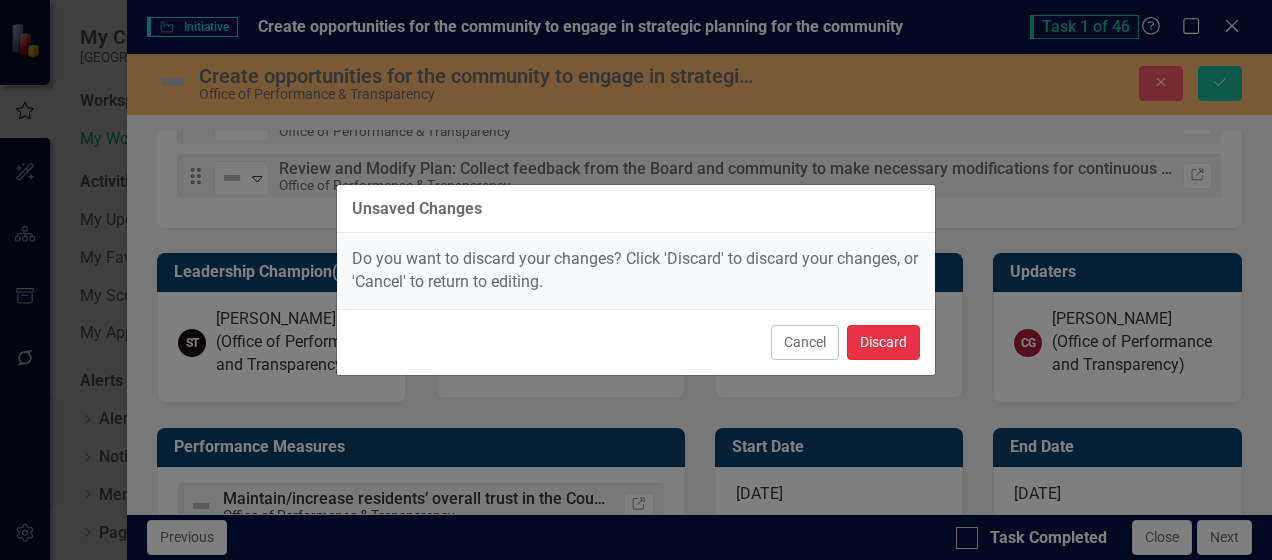 click on "Discard" at bounding box center (883, 342) 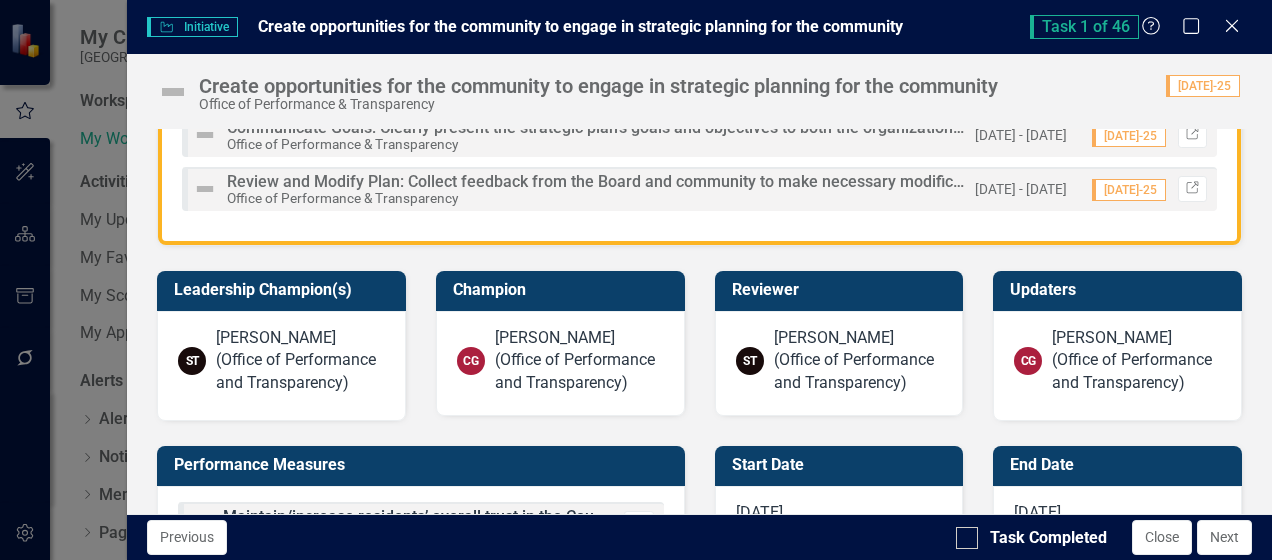 scroll, scrollTop: 789, scrollLeft: 0, axis: vertical 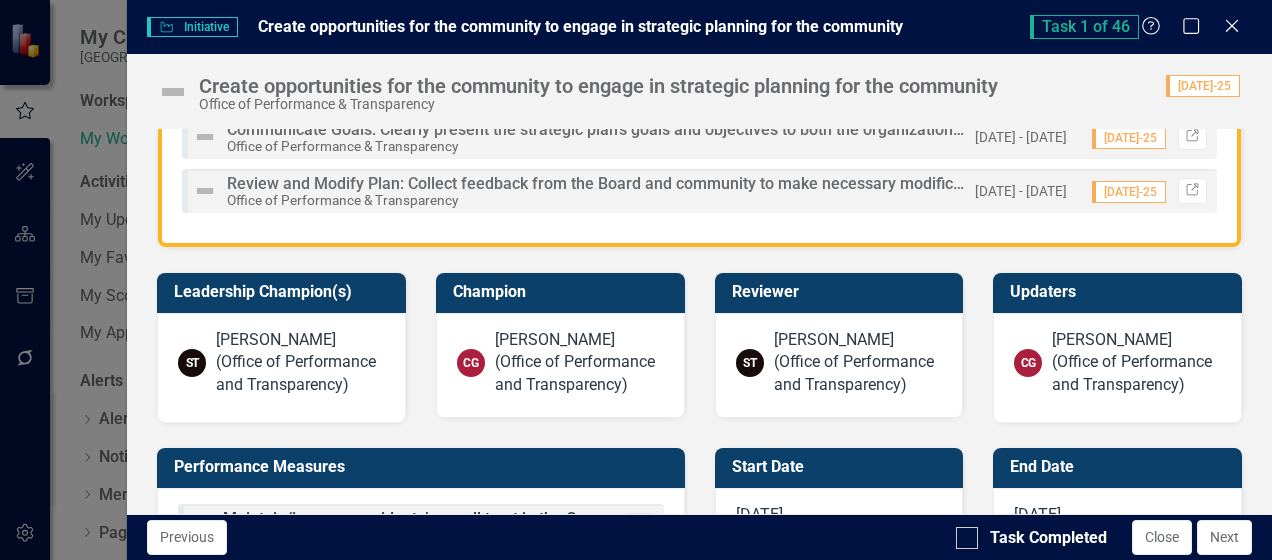 drag, startPoint x: 780, startPoint y: 303, endPoint x: 704, endPoint y: 268, distance: 83.67198 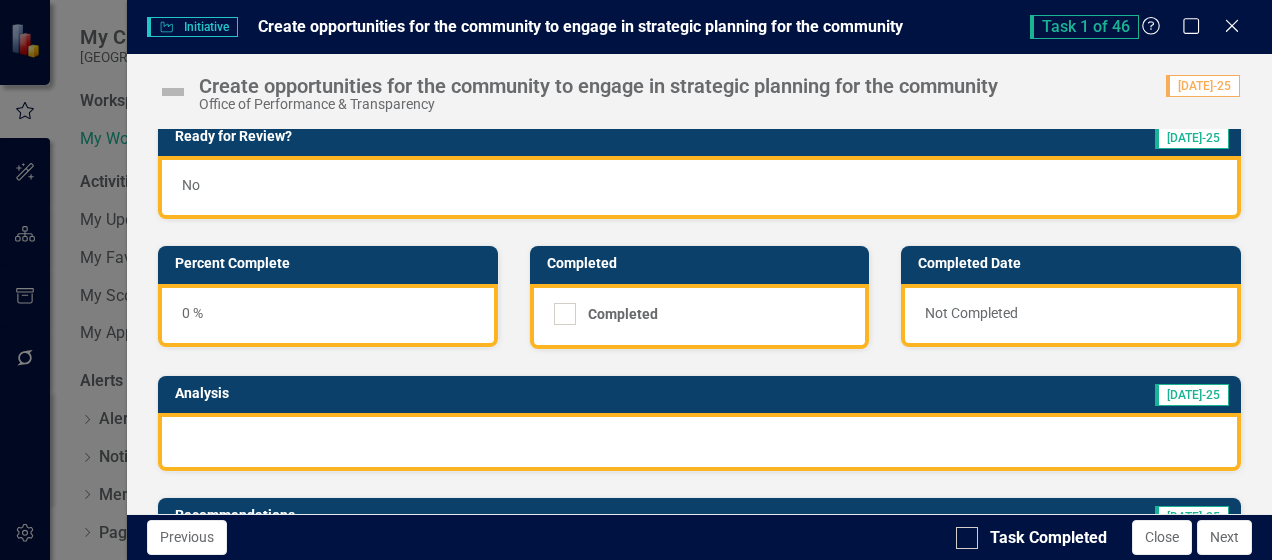 scroll, scrollTop: 0, scrollLeft: 0, axis: both 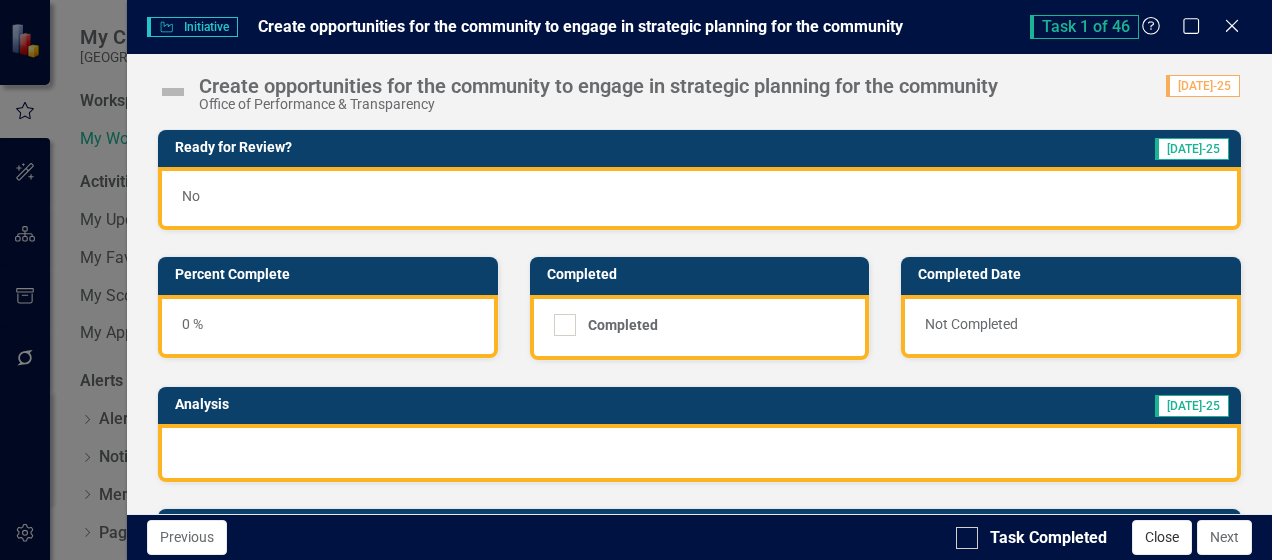 click on "Close" at bounding box center [1162, 537] 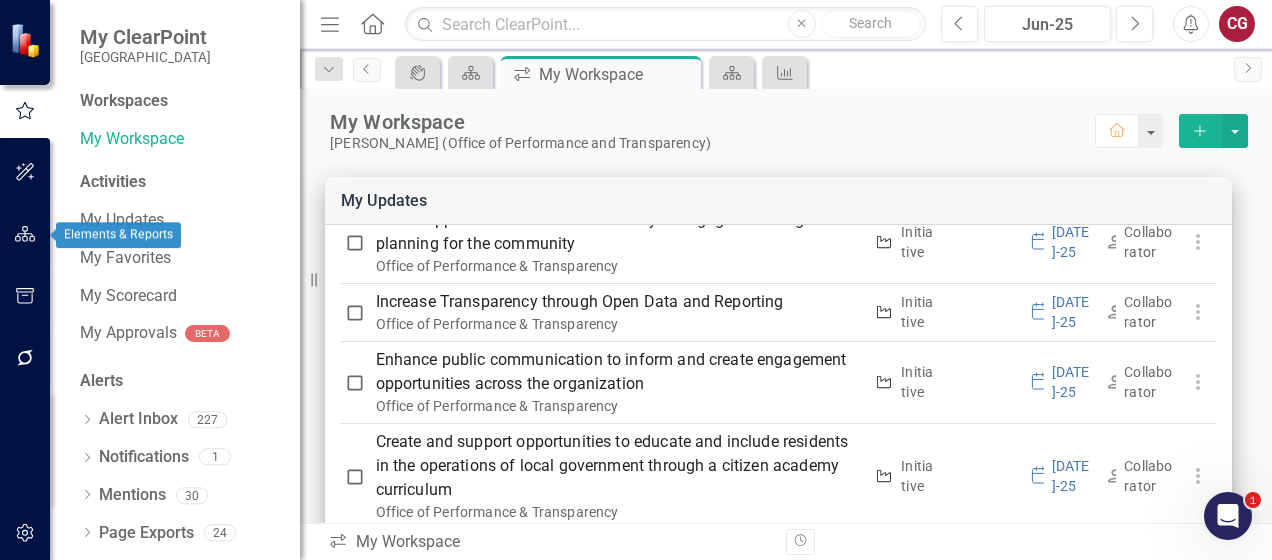 click 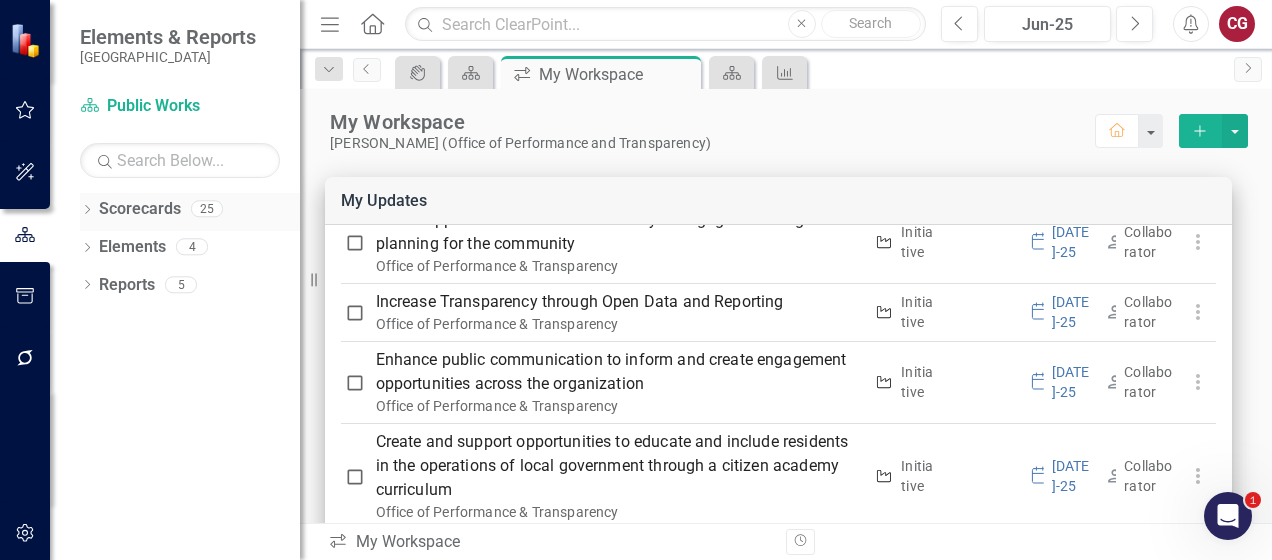 click on "Dropdown" 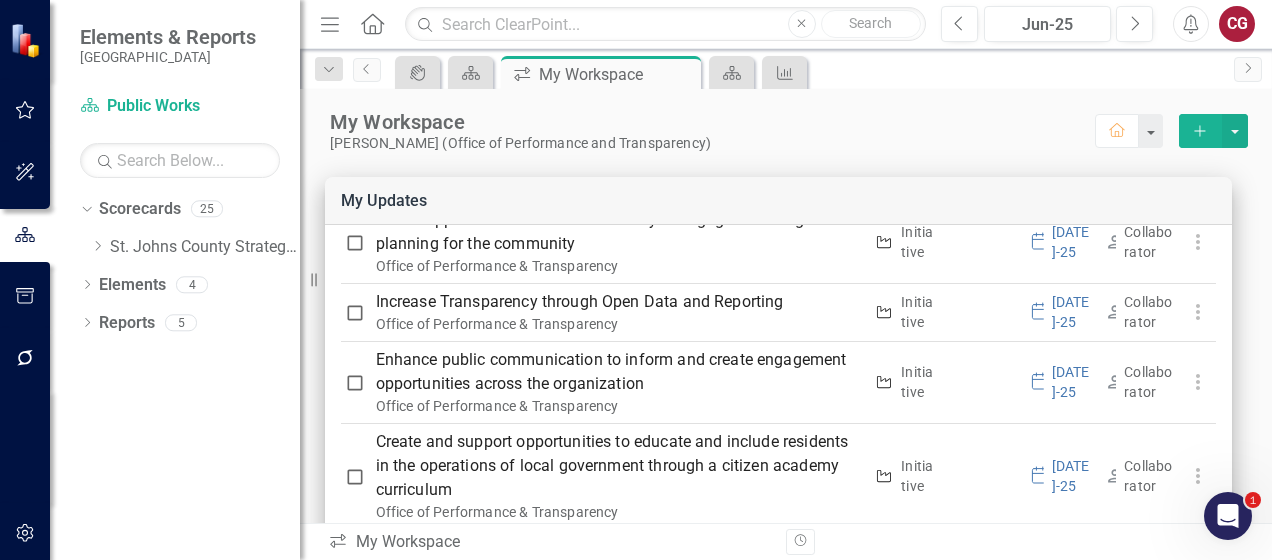 click on "Dropdown Scorecards 25 Dropdown [GEOGRAPHIC_DATA] Strategic Plan Animal Control Building Services County Administration Economic Development Emergency Management Fire Rescue Growth Management HHS Human Resources Library Services Office of Intergovernmental Affairs Office of Performance & Transparency Management Information Systems Office of Public Affairs Parks and Recreation Dropdown Public Works Engineering Fleet Road and Bridge Traffic & Transportation Solid Waste Coastal Management Utility Department Template" at bounding box center (190, 231) 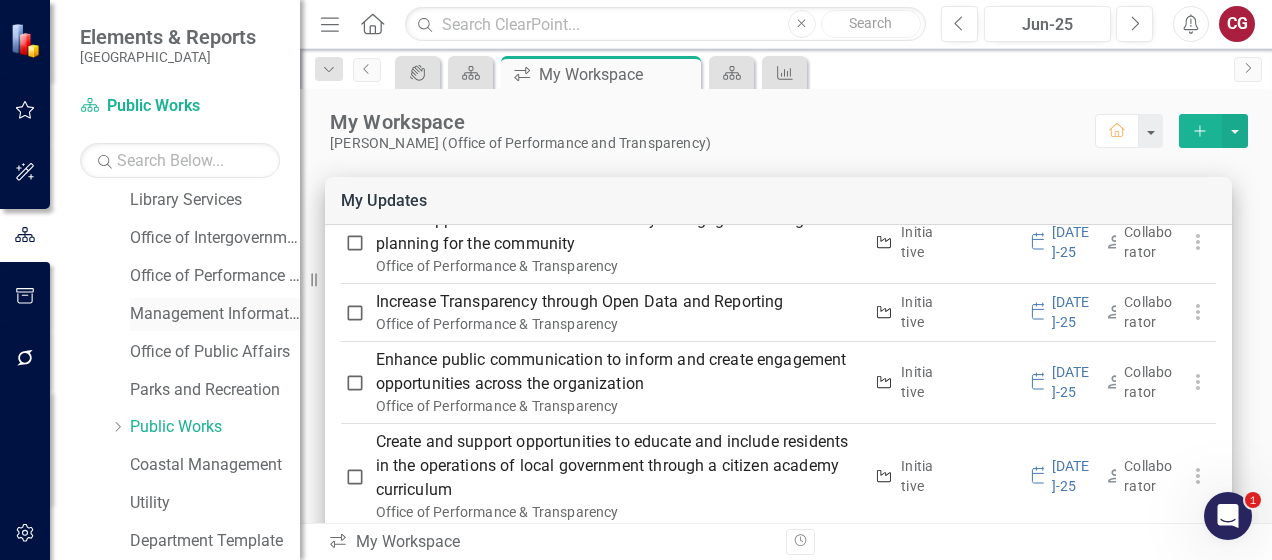 scroll, scrollTop: 403, scrollLeft: 0, axis: vertical 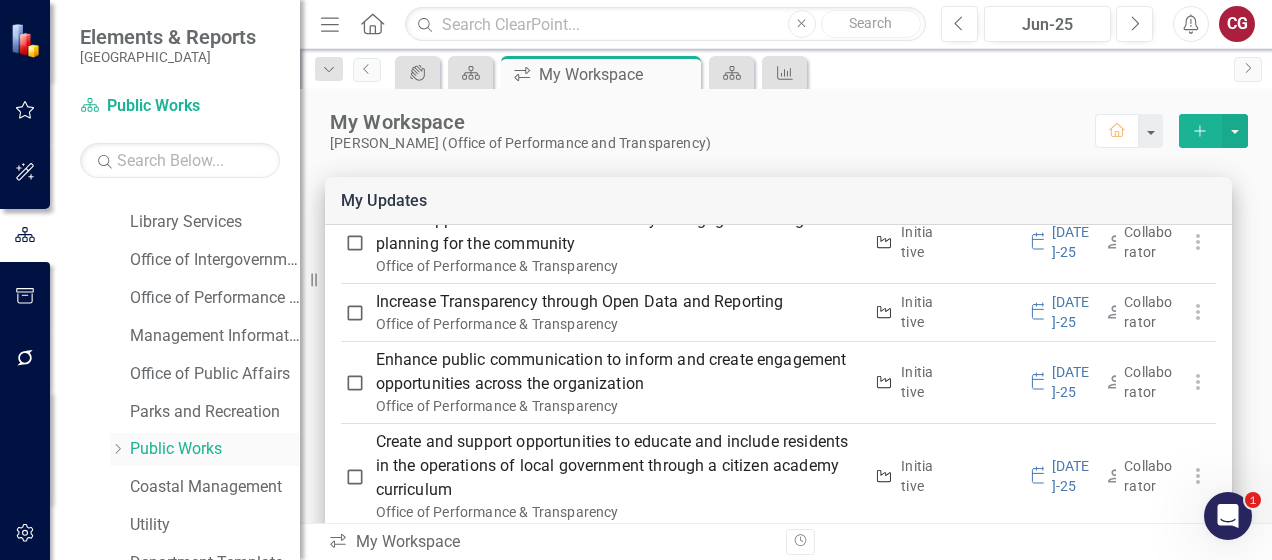 click on "Public Works" at bounding box center (215, 449) 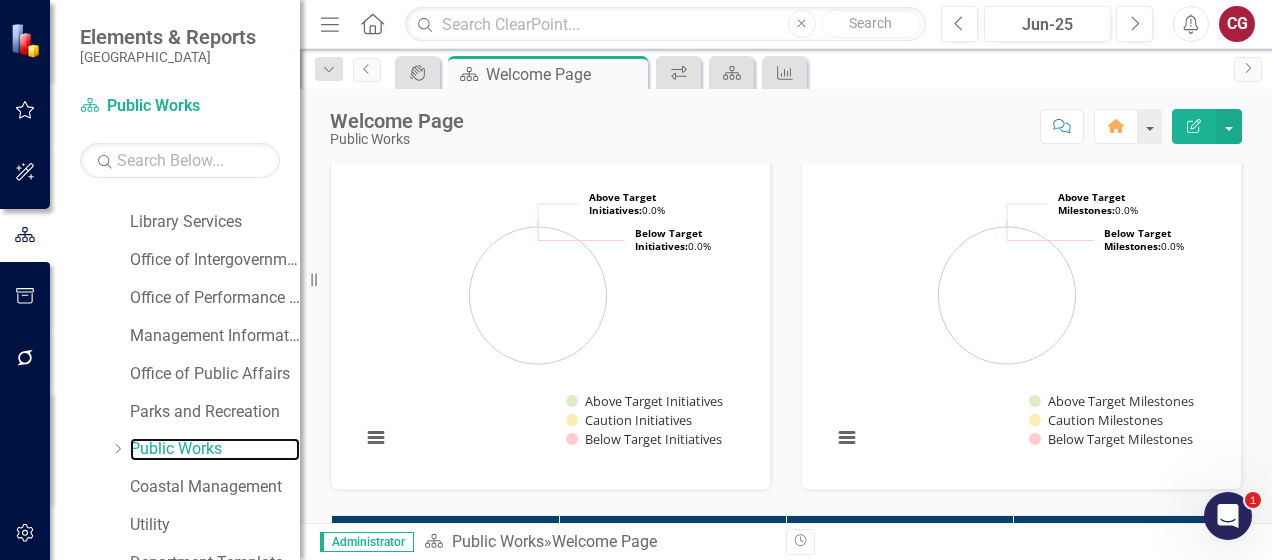 scroll, scrollTop: 500, scrollLeft: 0, axis: vertical 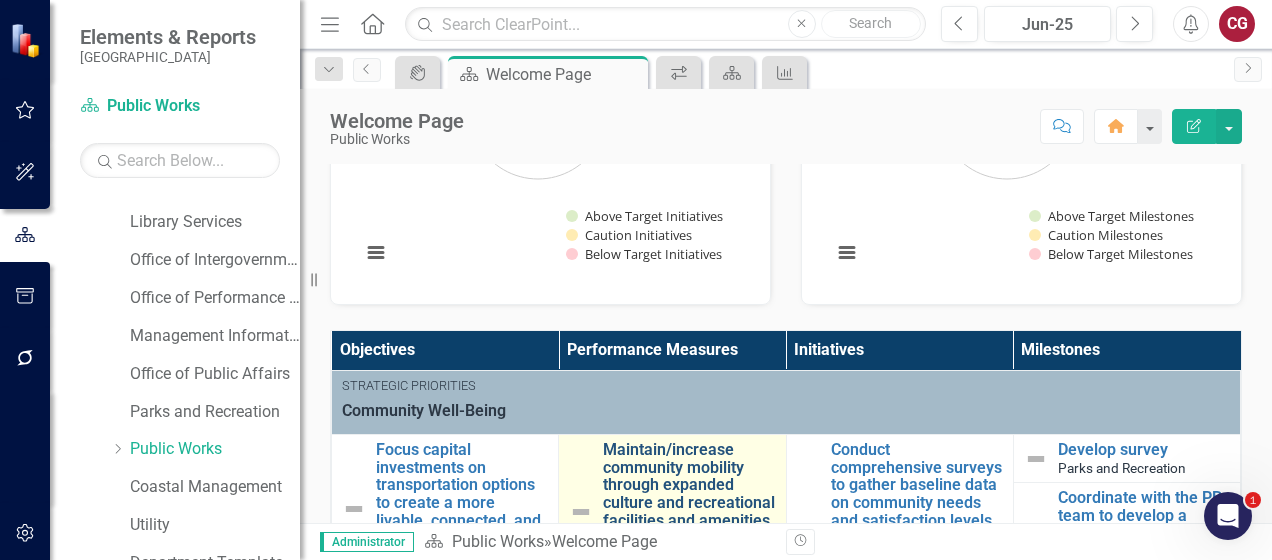 click on "Maintain/increase community mobility through expanded culture and recreational facilities and amenities (measured by annual community survey)" at bounding box center (689, 502) 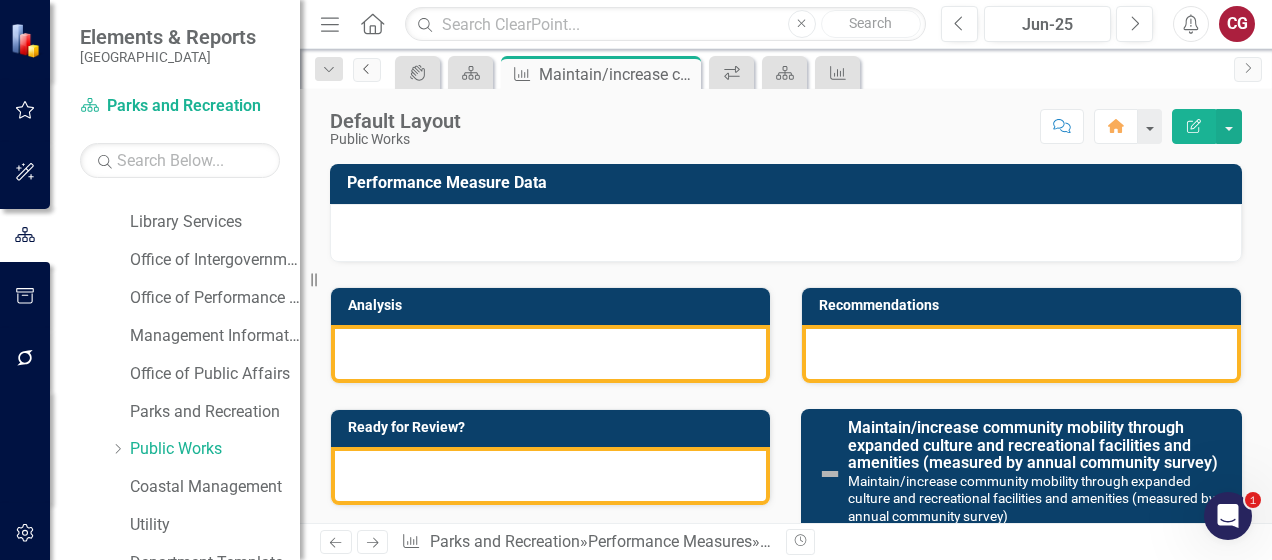 click on "Previous" 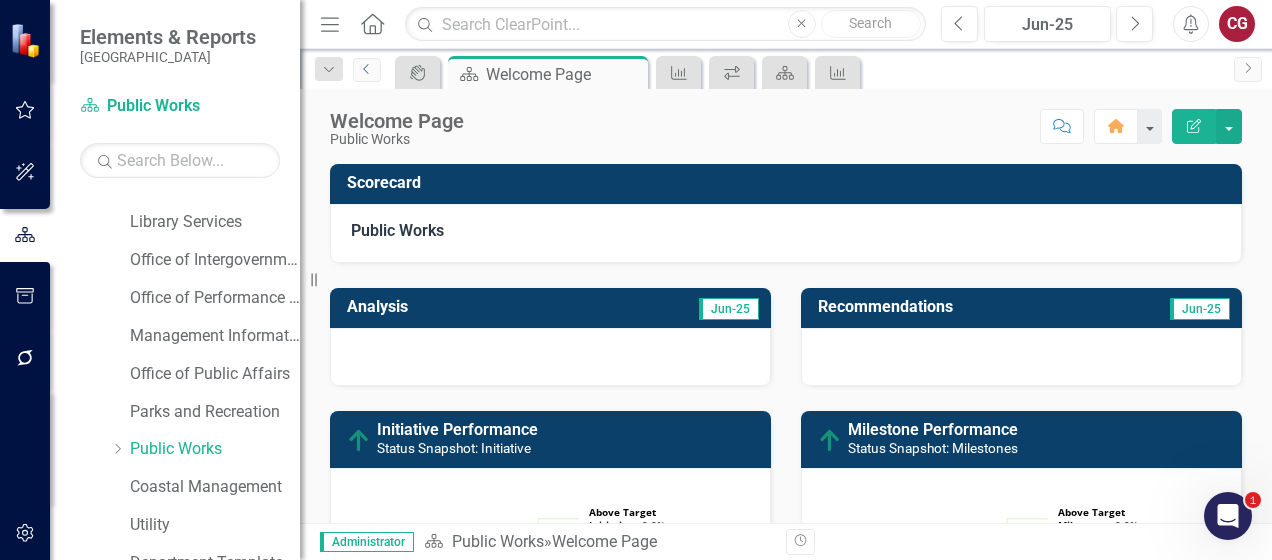 scroll, scrollTop: 500, scrollLeft: 0, axis: vertical 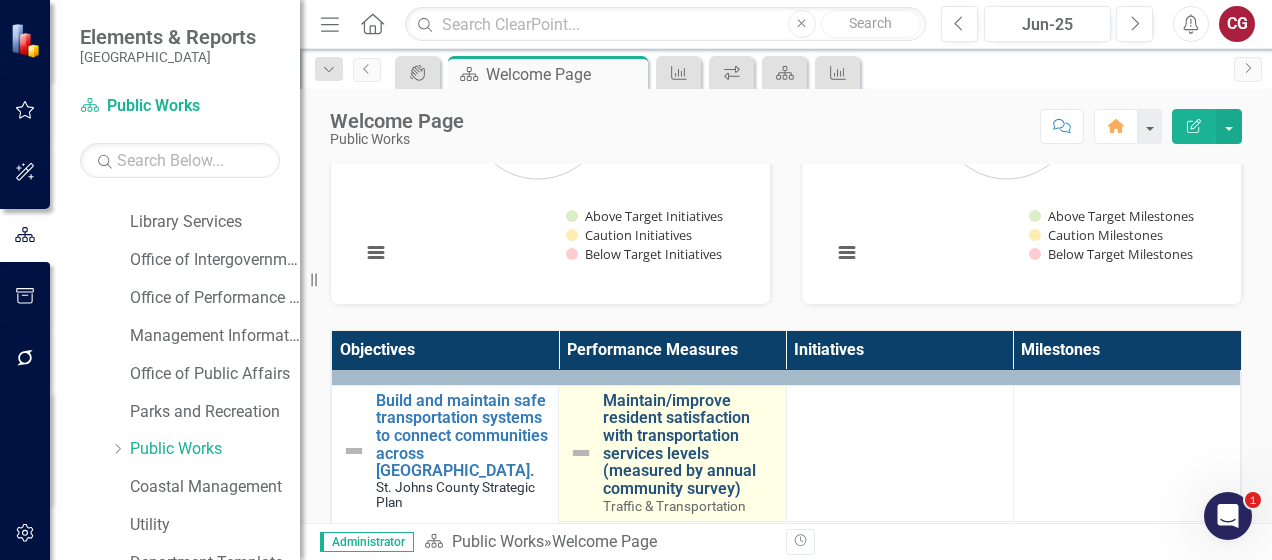 click on "Maintain/improve resident satisfaction with transportation services levels (measured by annual community survey)" at bounding box center (689, 445) 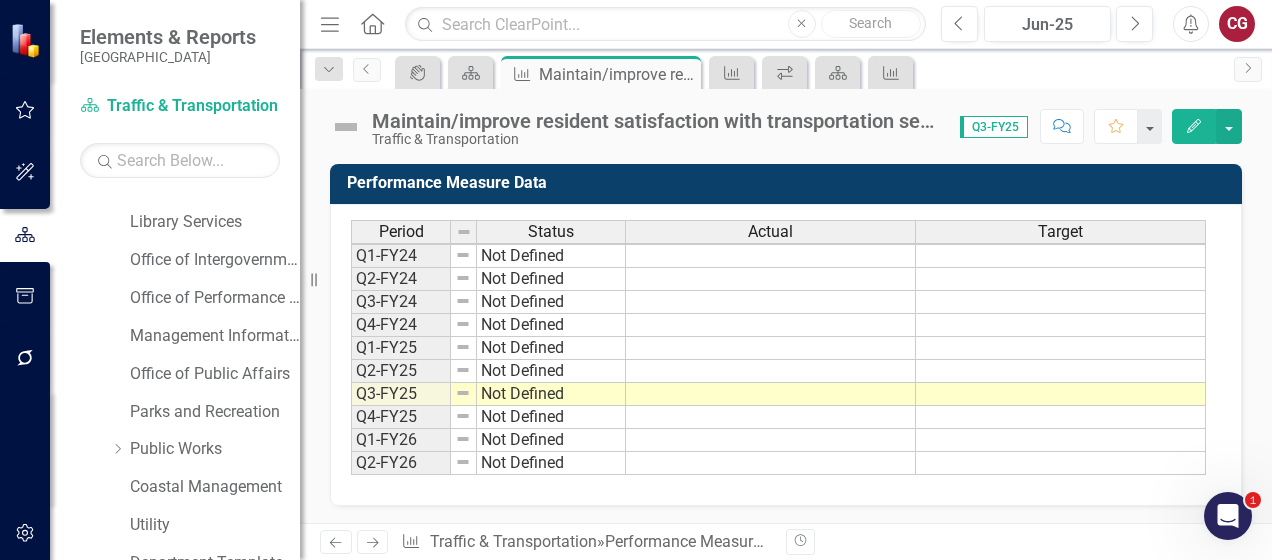 scroll, scrollTop: 0, scrollLeft: 0, axis: both 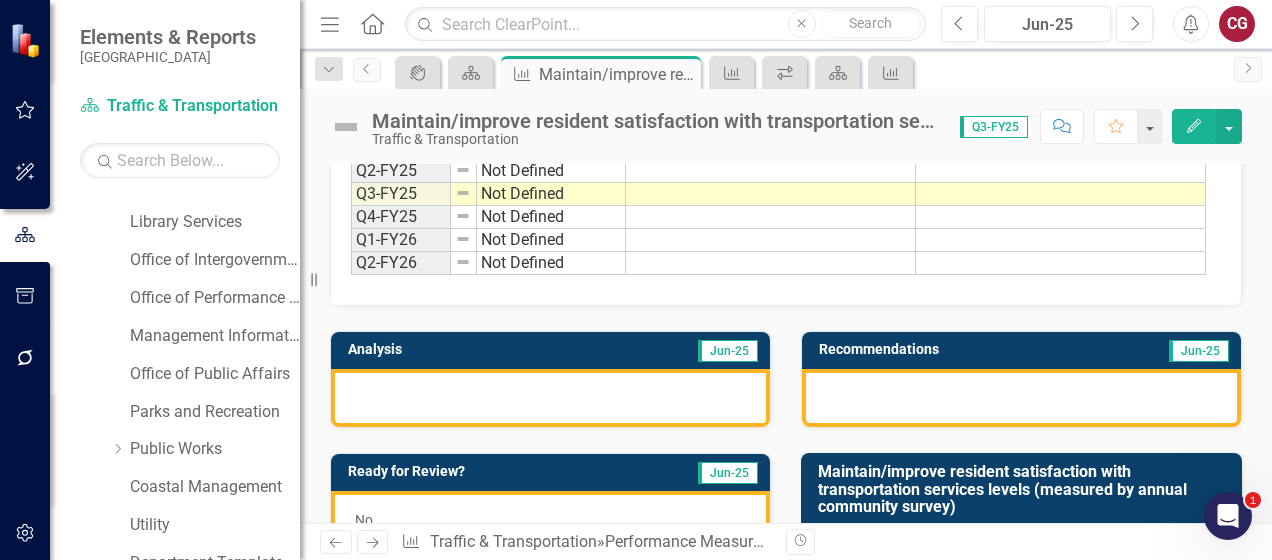 click at bounding box center (550, 398) 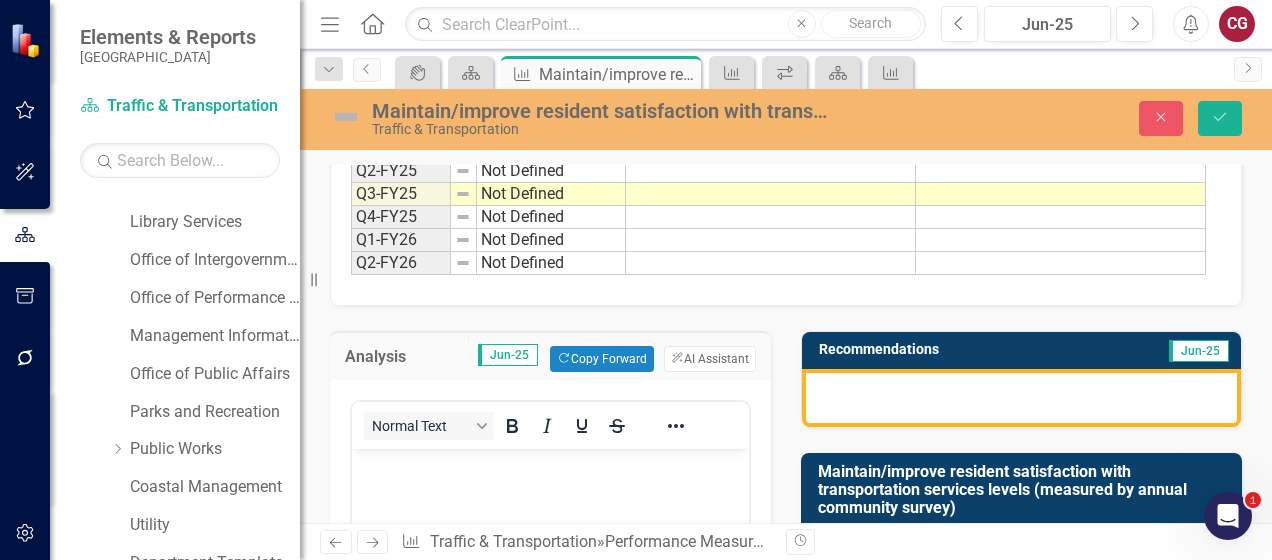 scroll, scrollTop: 0, scrollLeft: 0, axis: both 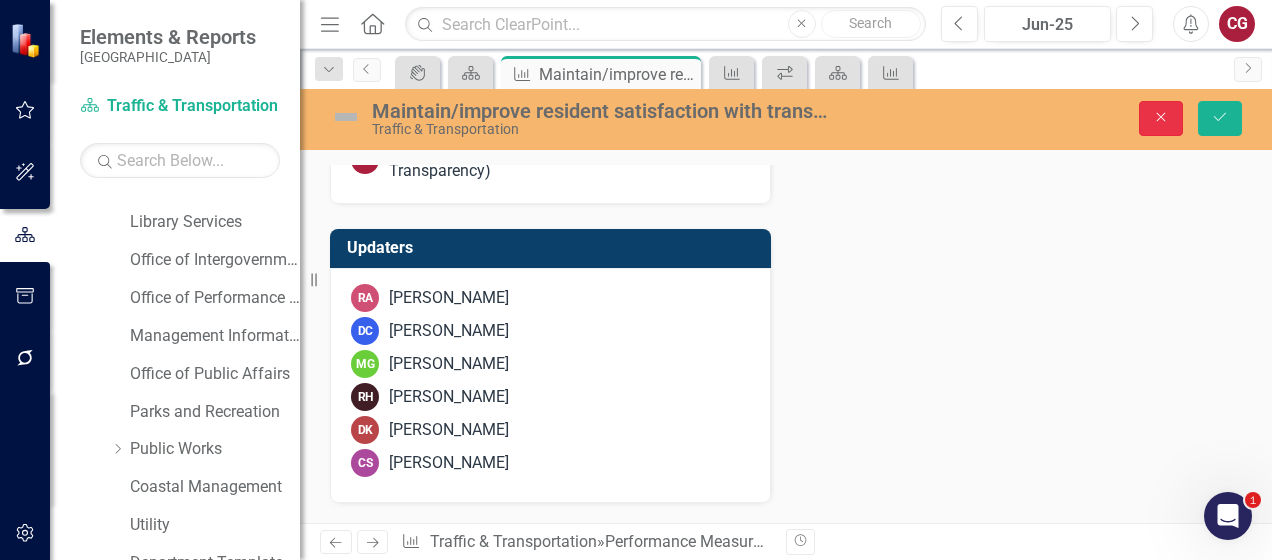 click on "Close" at bounding box center [1161, 118] 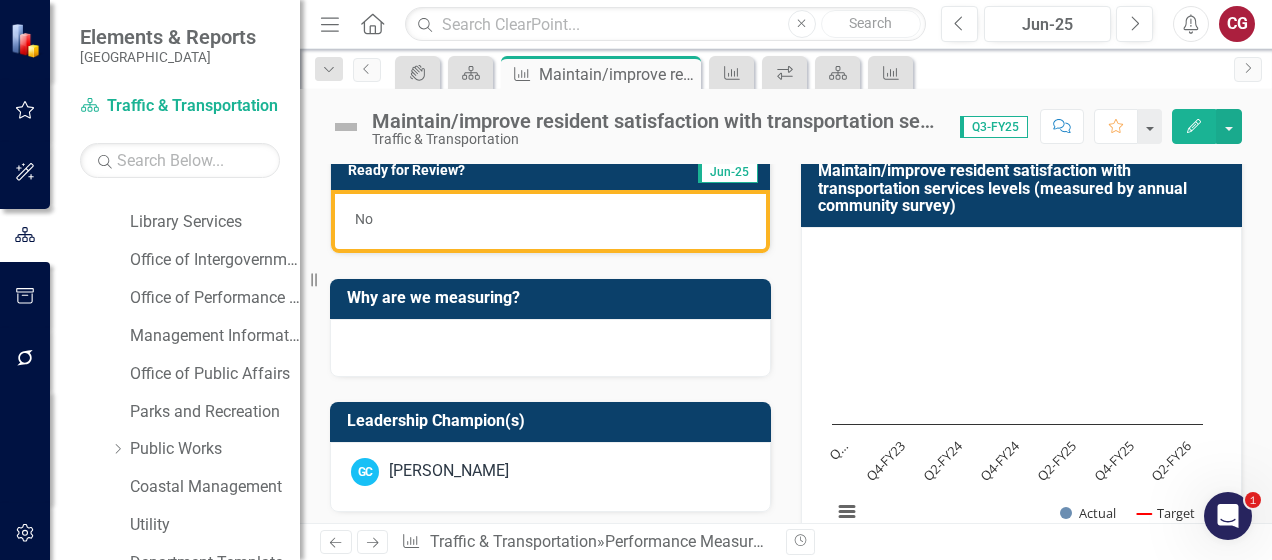scroll, scrollTop: 300, scrollLeft: 0, axis: vertical 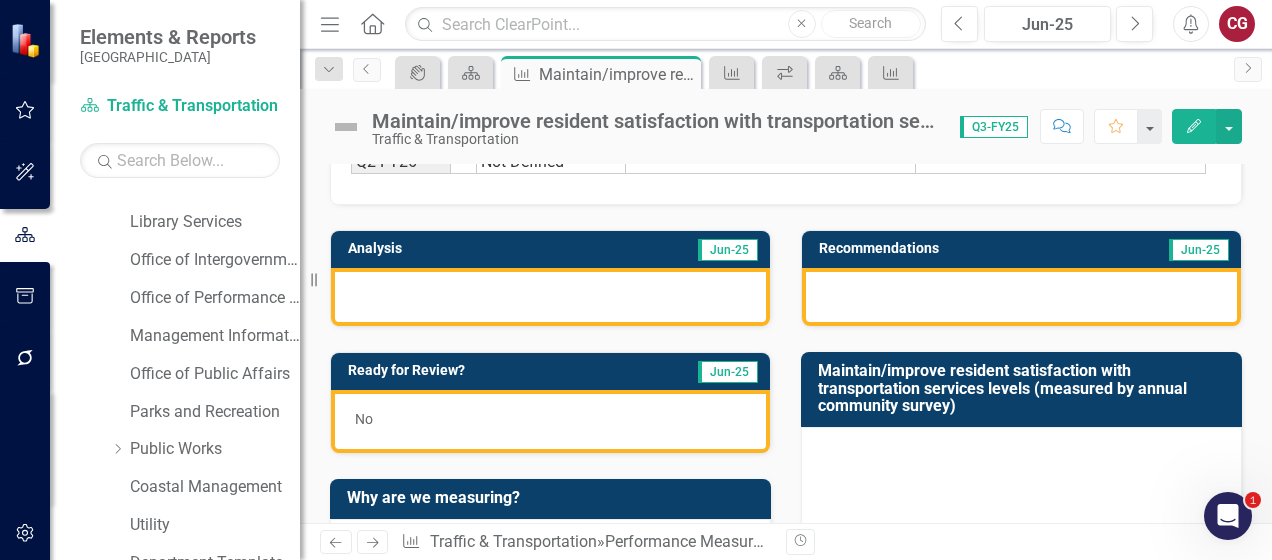 click at bounding box center (550, 297) 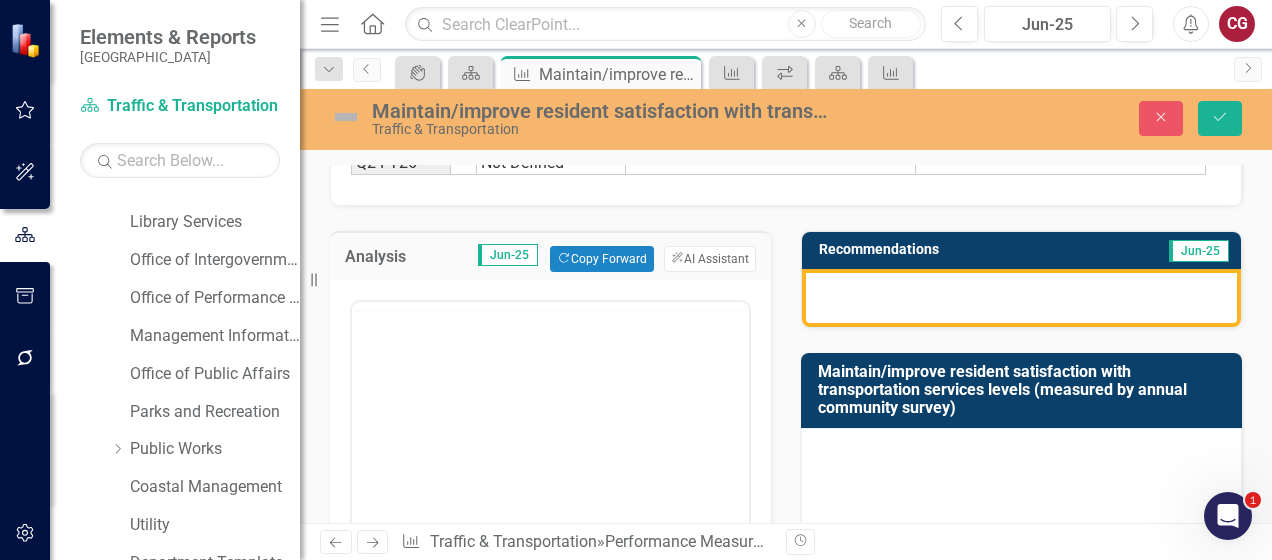 scroll, scrollTop: 0, scrollLeft: 0, axis: both 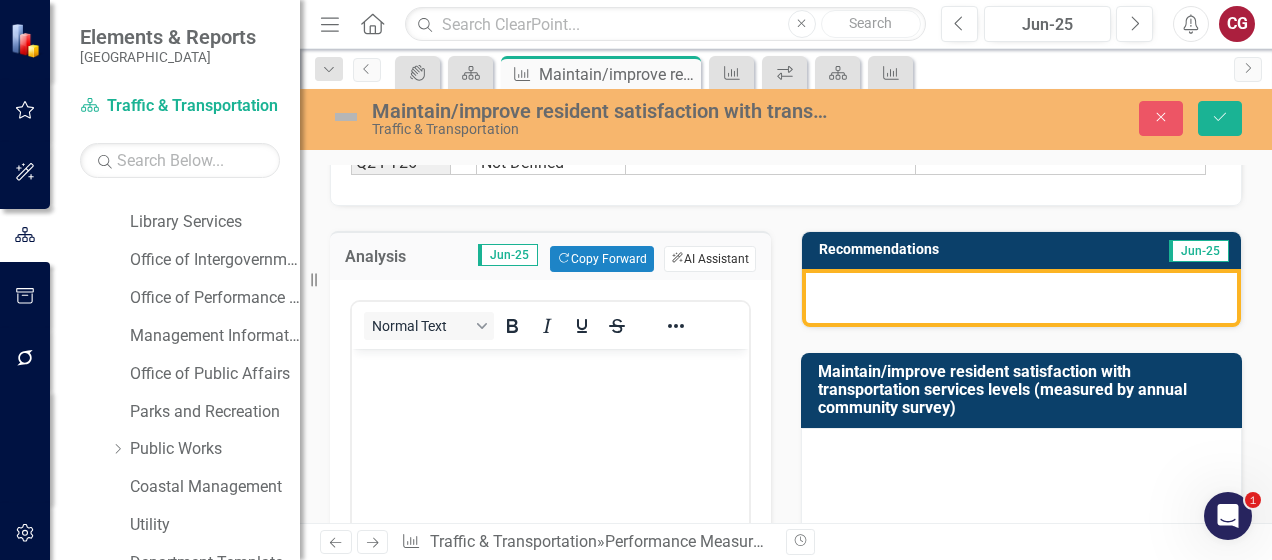 click on "ClearPoint AI  AI Assistant" at bounding box center [710, 259] 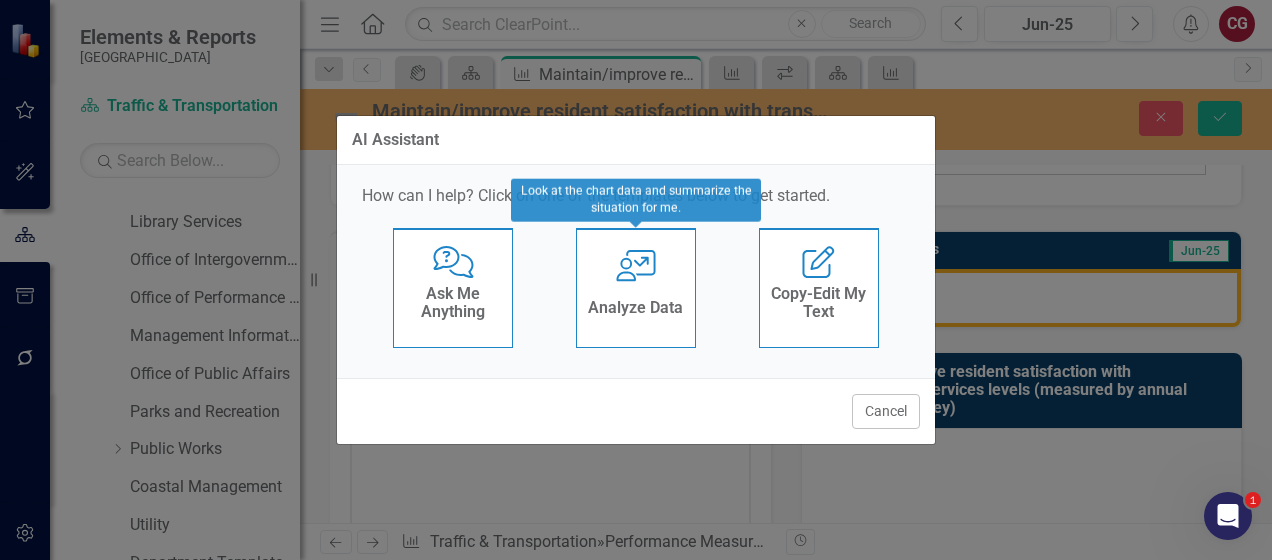 click on "Analyze Data" at bounding box center [635, 308] 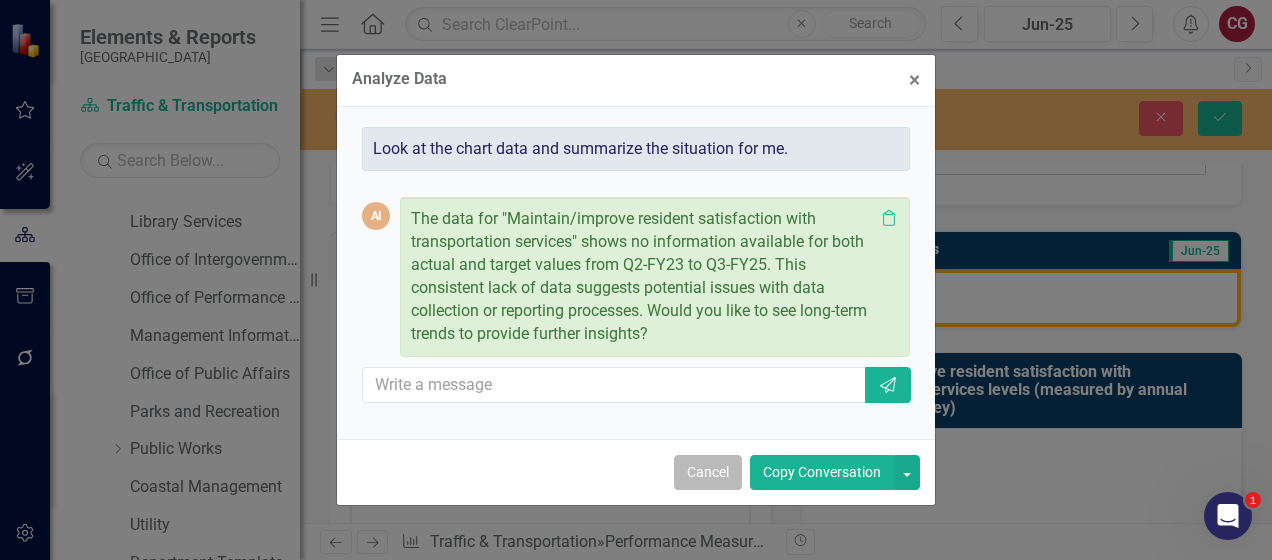 click on "Cancel" at bounding box center (708, 472) 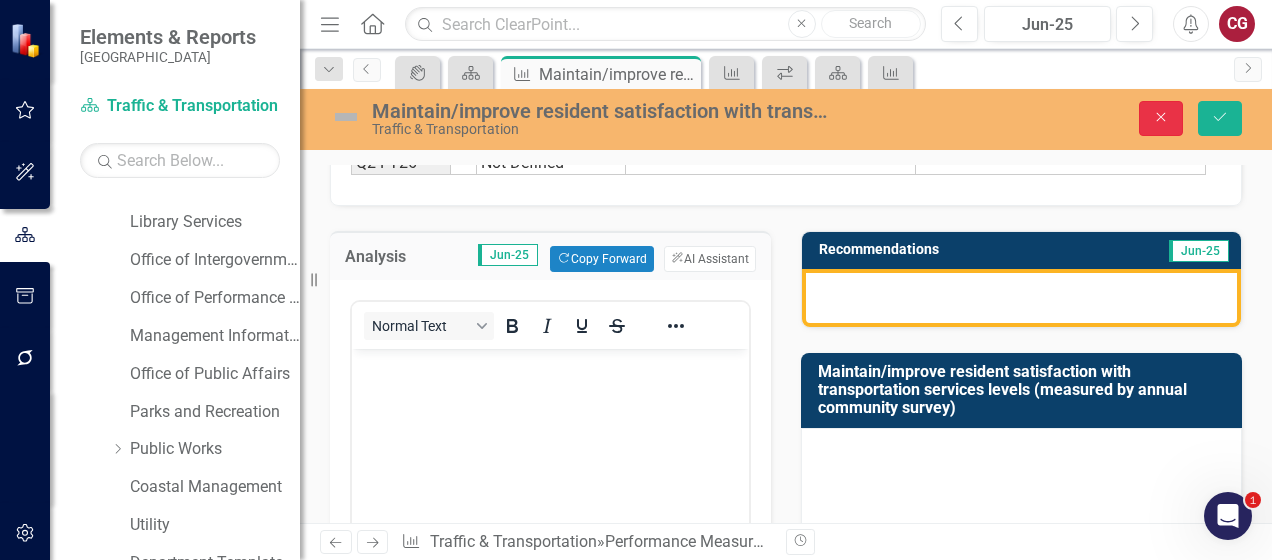 click on "Close" at bounding box center (1161, 118) 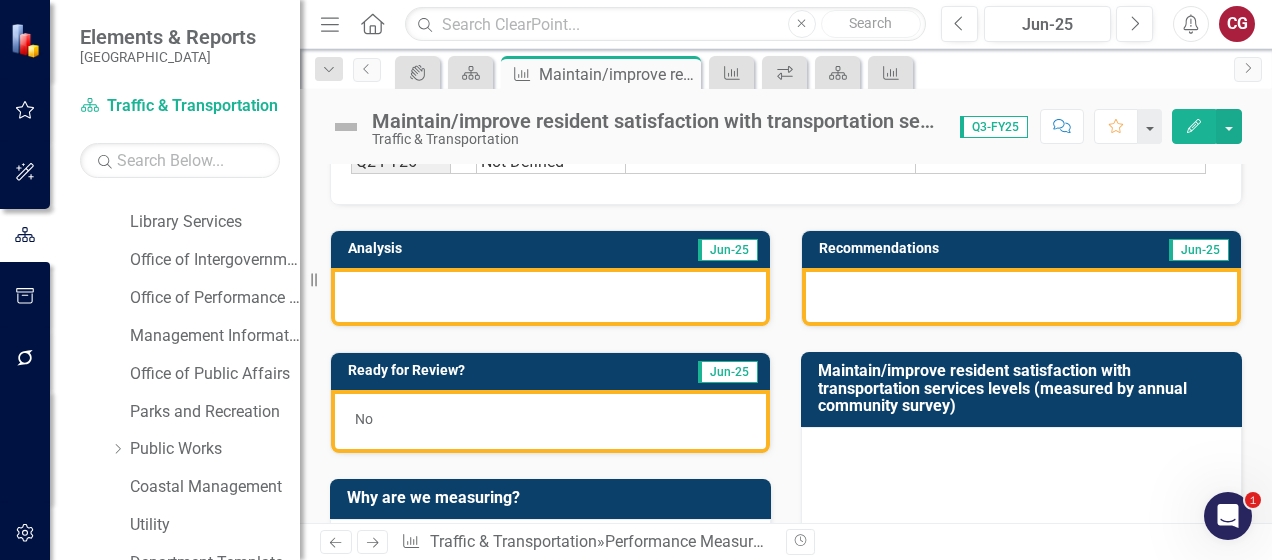 click at bounding box center (1228, 516) 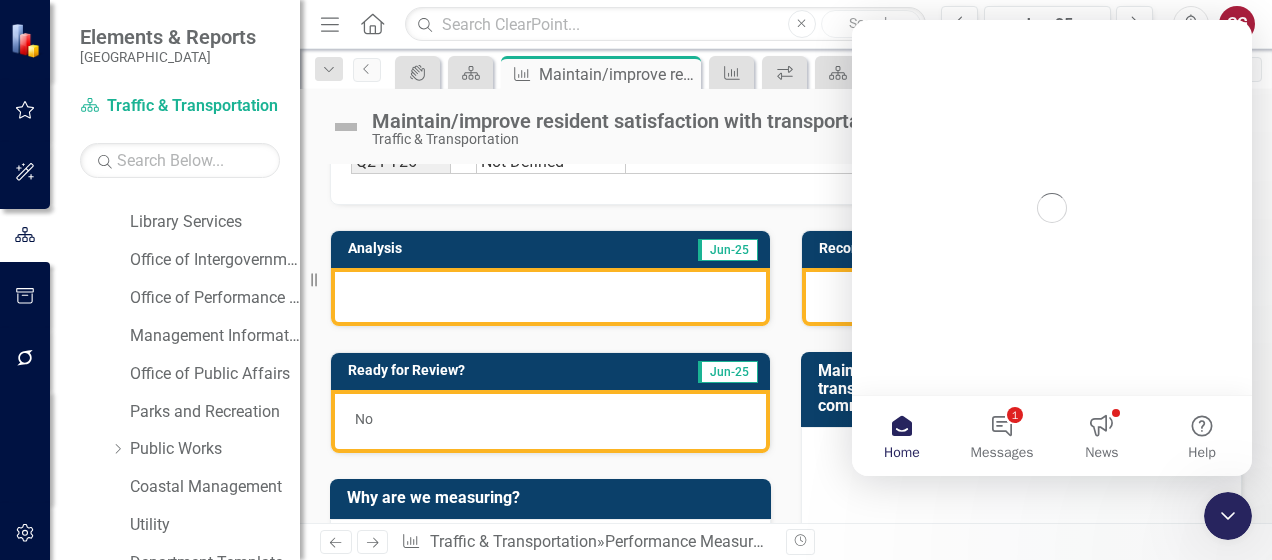 scroll, scrollTop: 0, scrollLeft: 0, axis: both 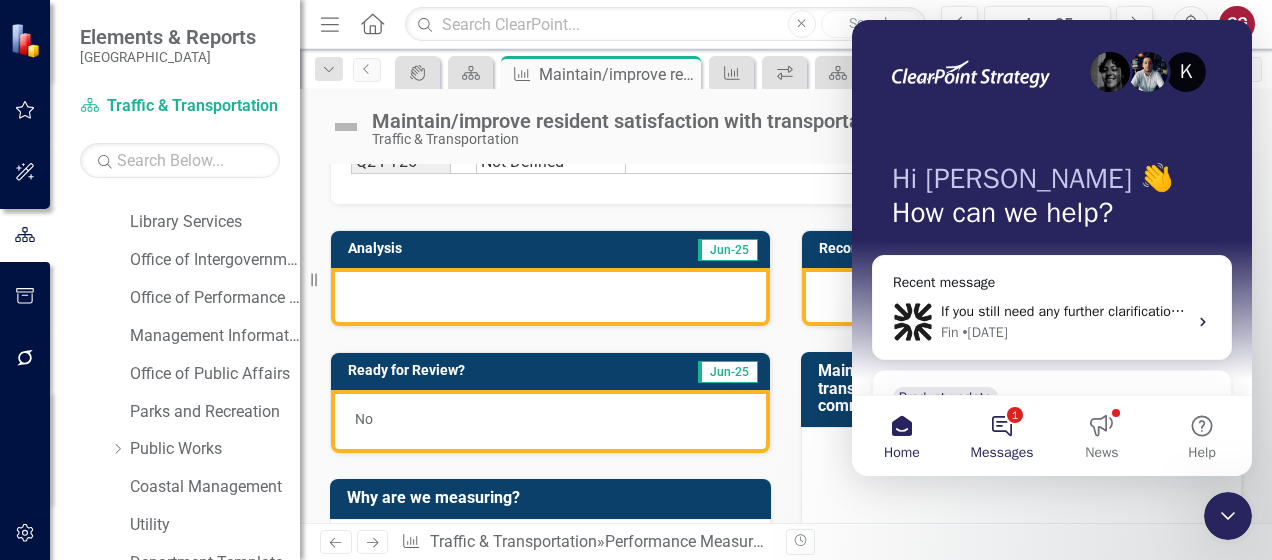 click on "1 Messages" at bounding box center (1002, 436) 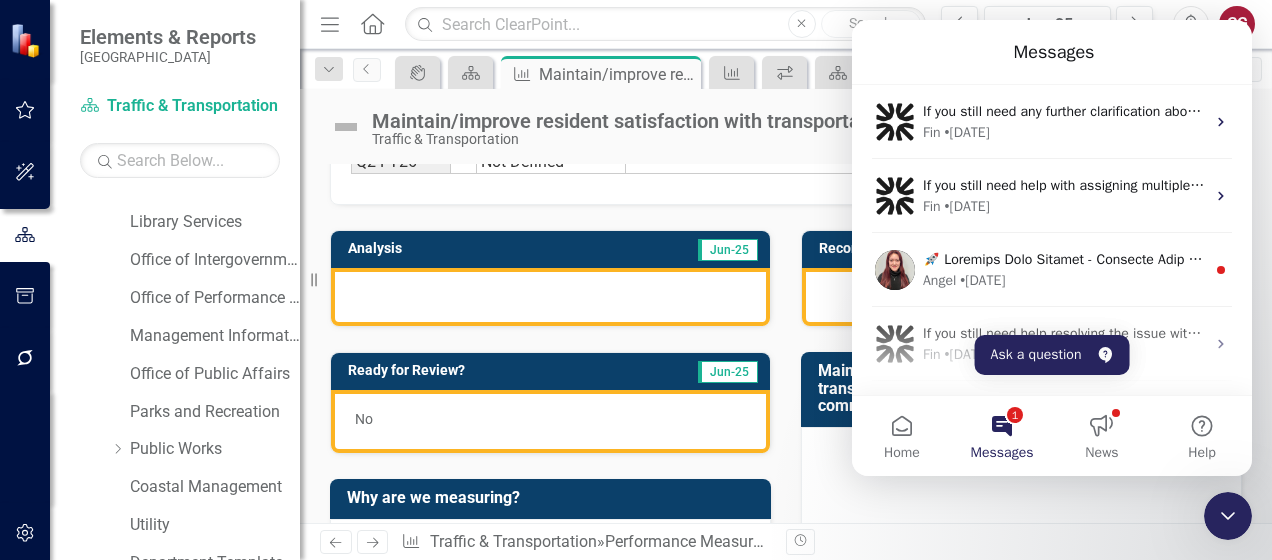 click 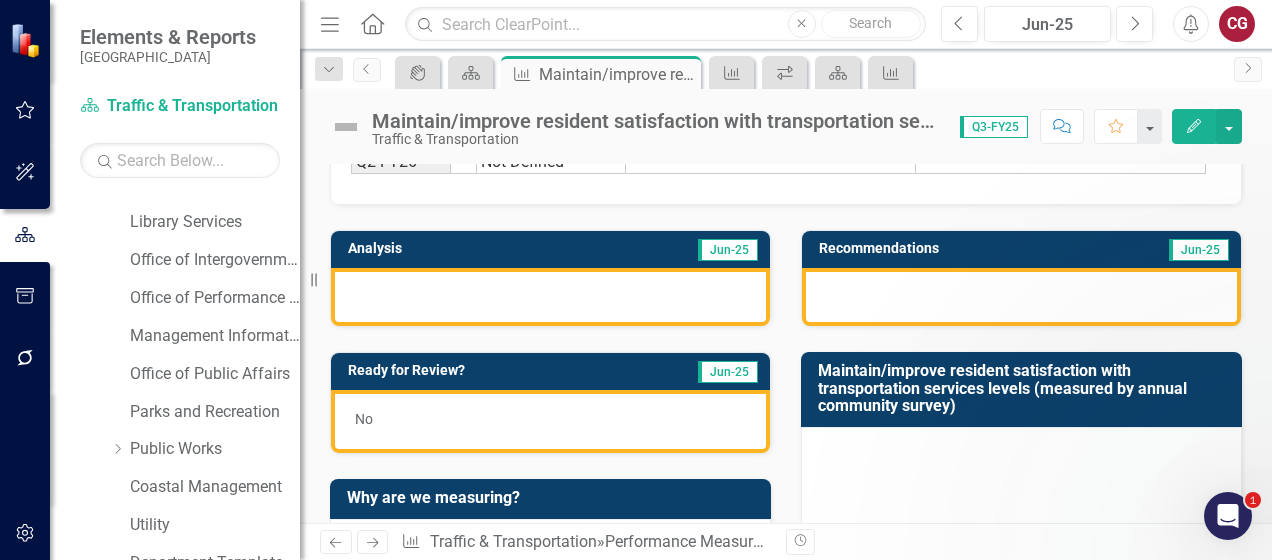 scroll, scrollTop: 0, scrollLeft: 0, axis: both 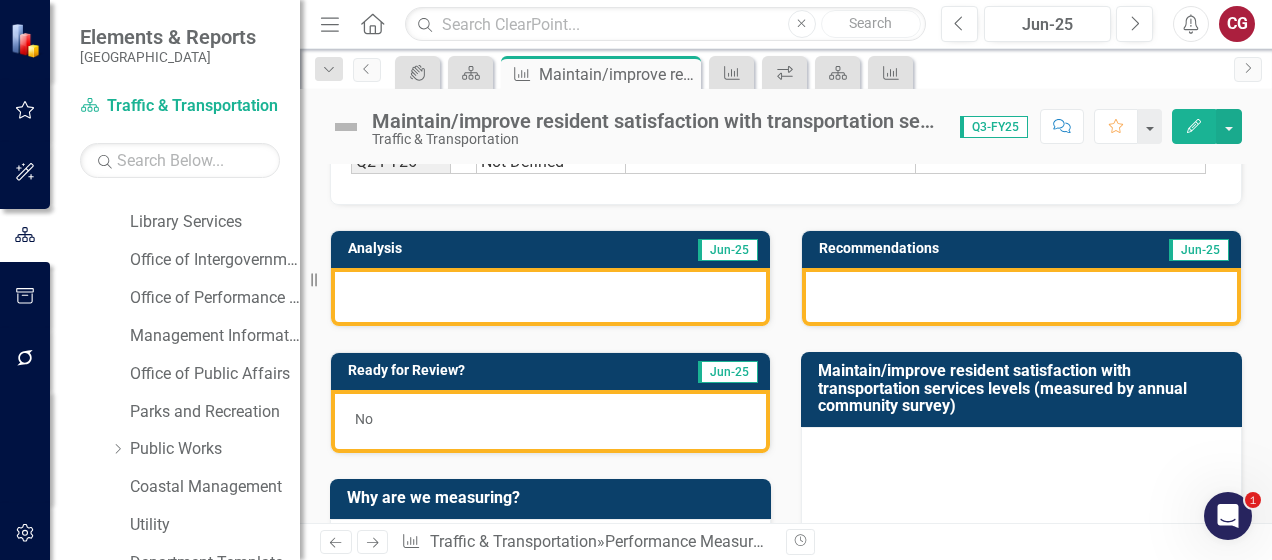 click at bounding box center [550, 297] 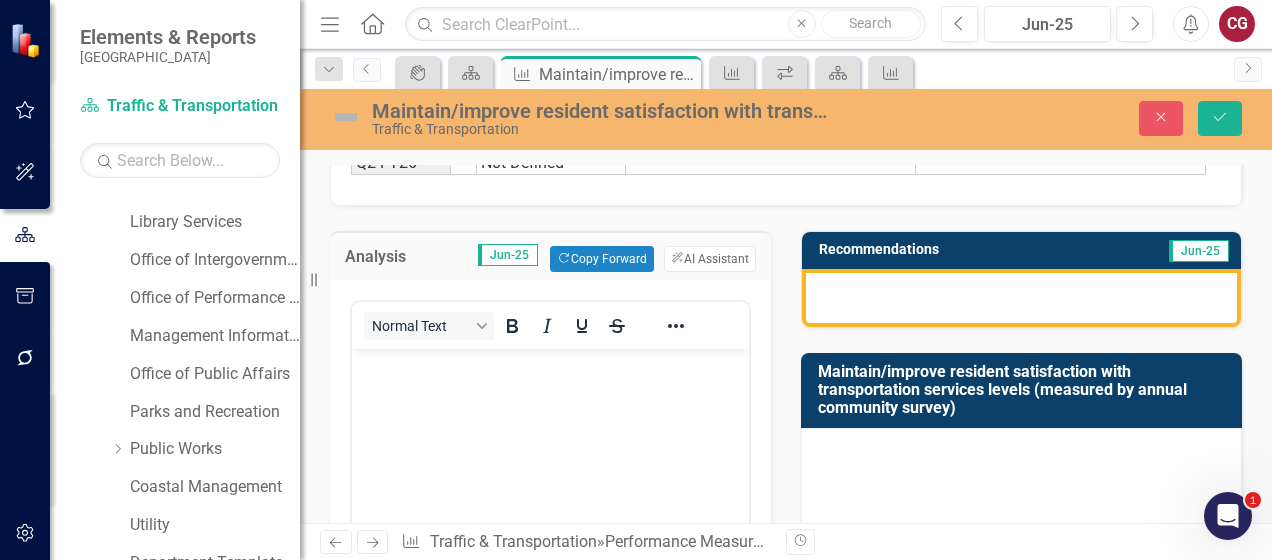 scroll, scrollTop: 0, scrollLeft: 0, axis: both 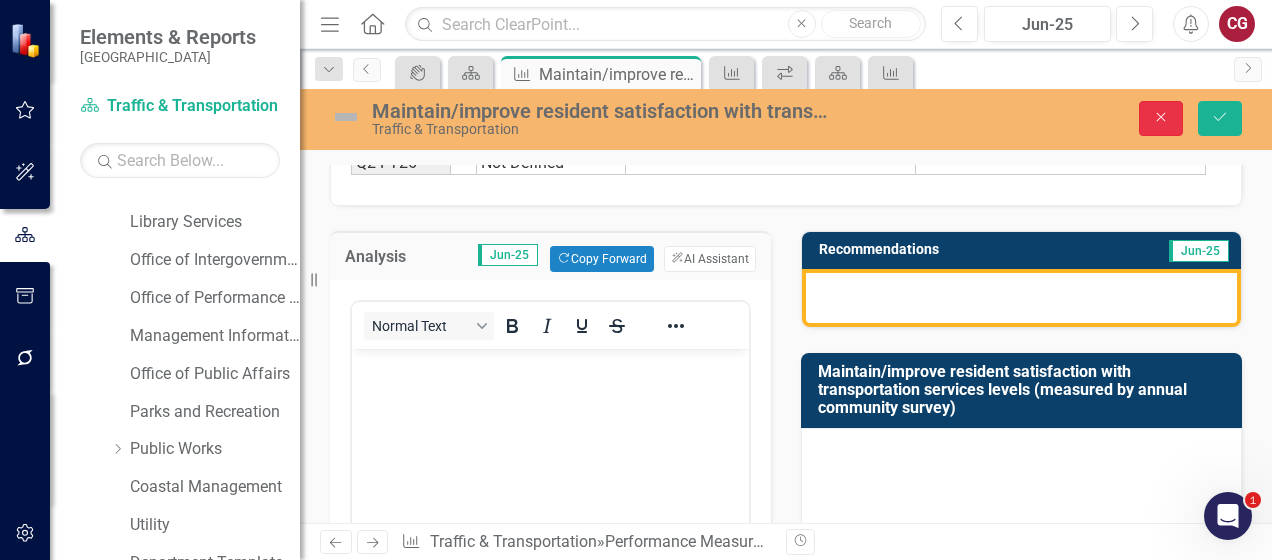 click on "Close" at bounding box center [1161, 118] 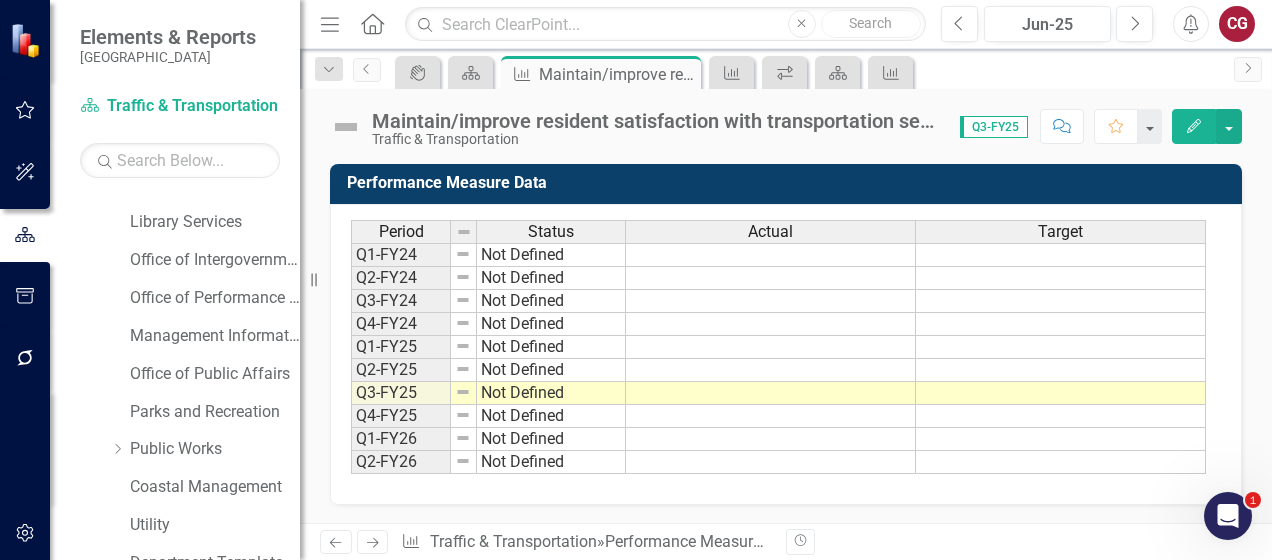 scroll, scrollTop: 0, scrollLeft: 0, axis: both 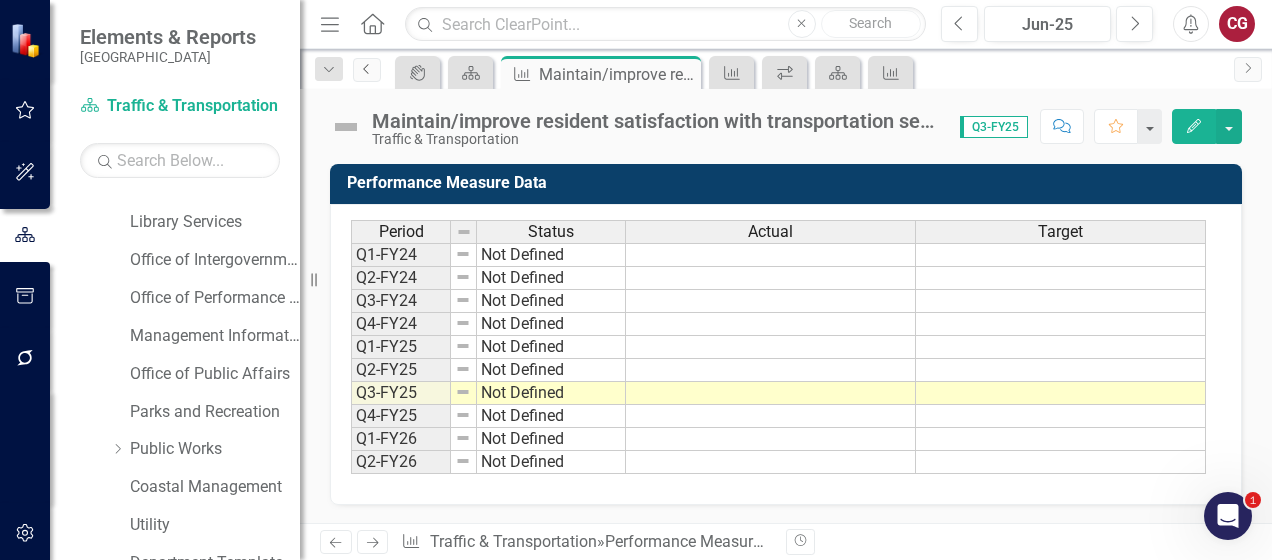 click on "Previous" 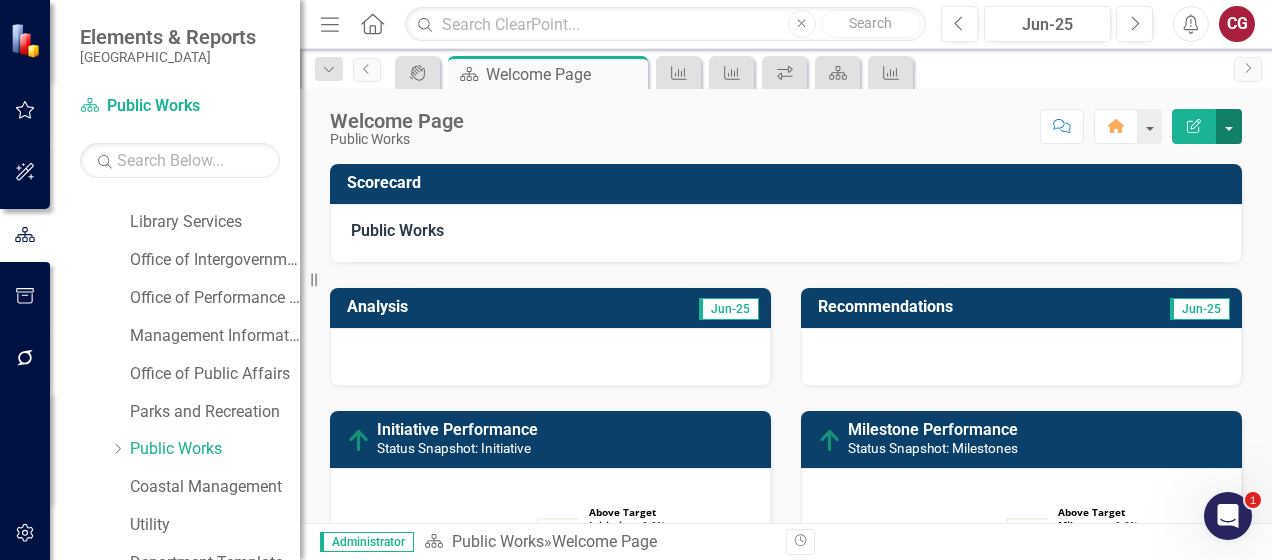 click at bounding box center (1229, 126) 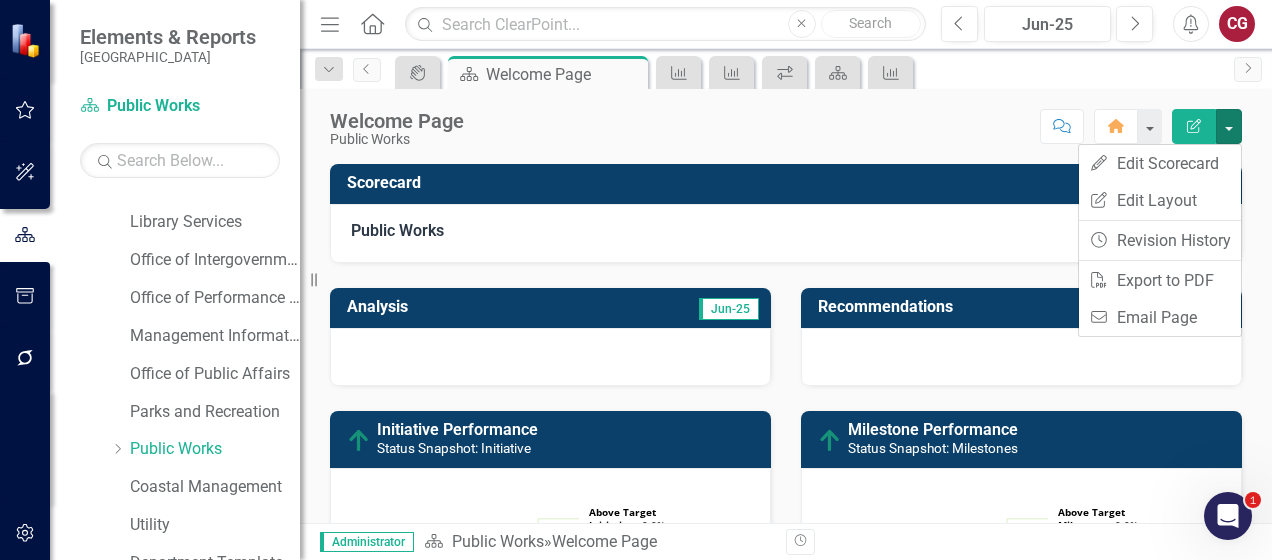 click on "Scorecard" at bounding box center [786, 184] 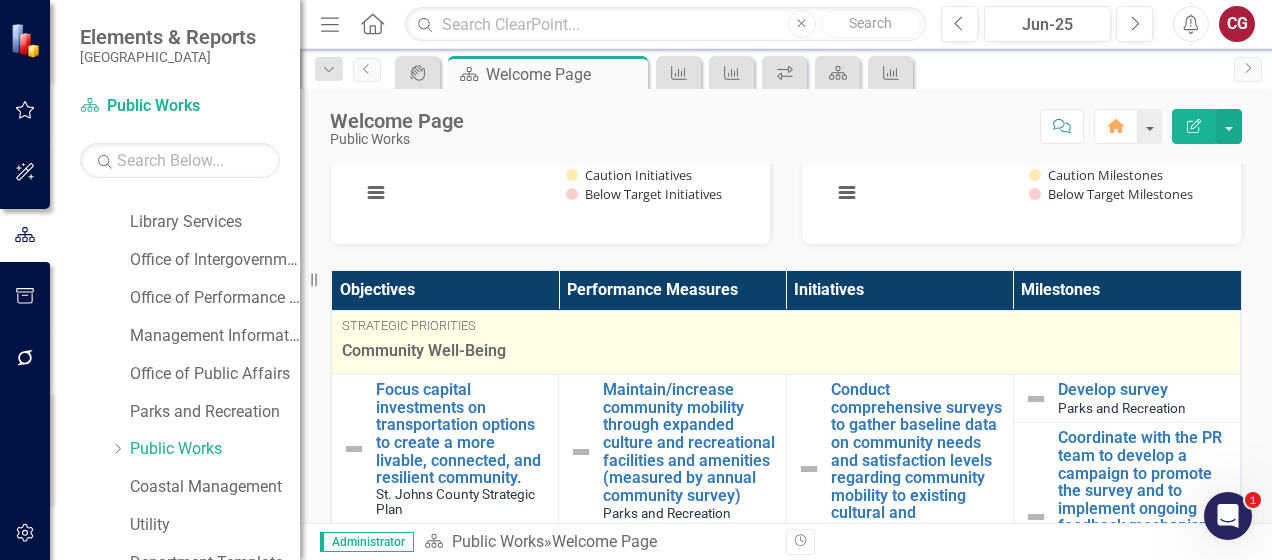 scroll, scrollTop: 600, scrollLeft: 0, axis: vertical 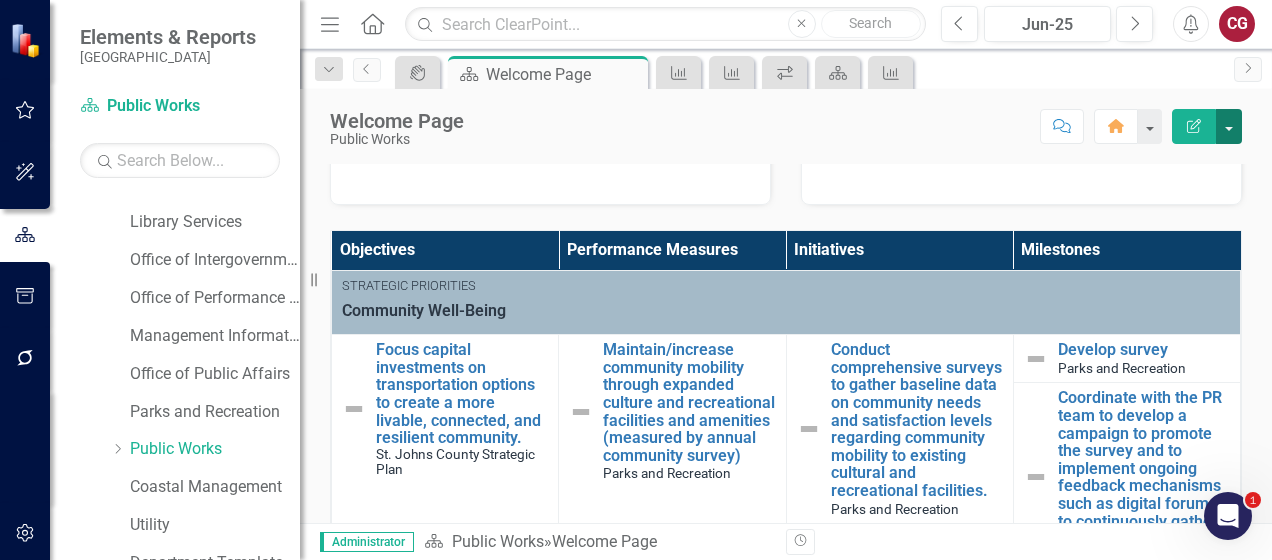 click at bounding box center (1229, 126) 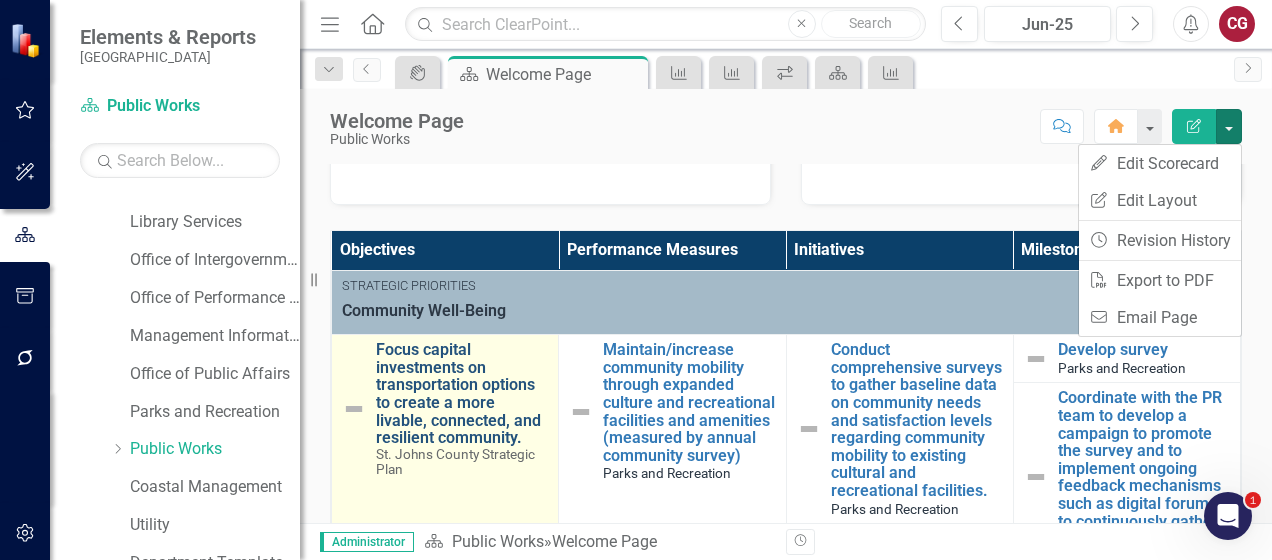 click on "Focus capital investments on transportation options to create a more livable, connected, and resilient community." at bounding box center (462, 394) 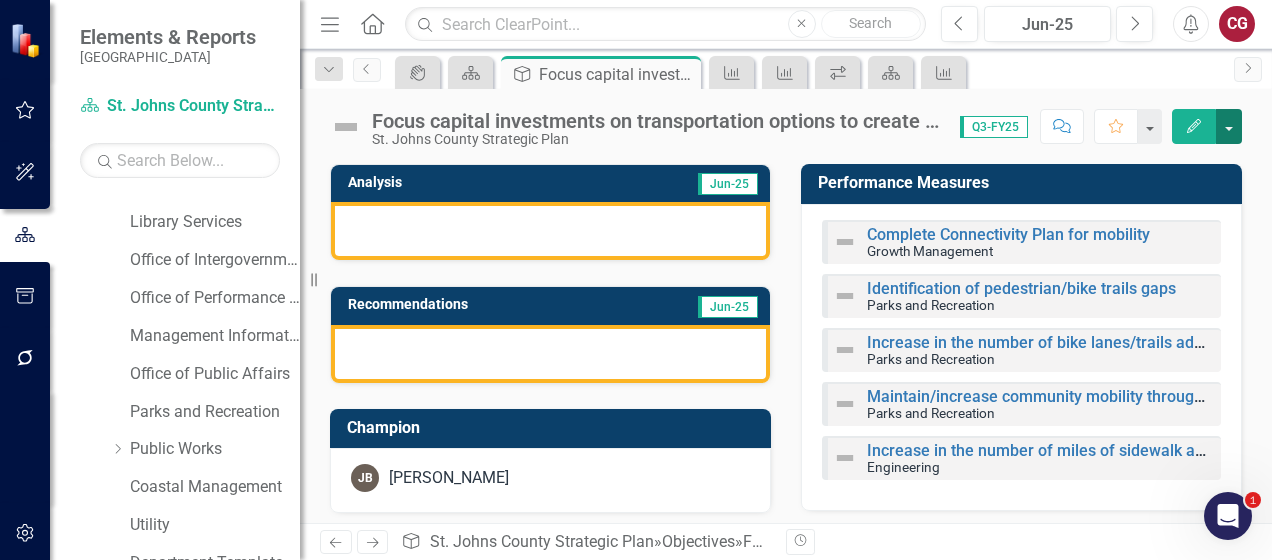 click at bounding box center [1229, 126] 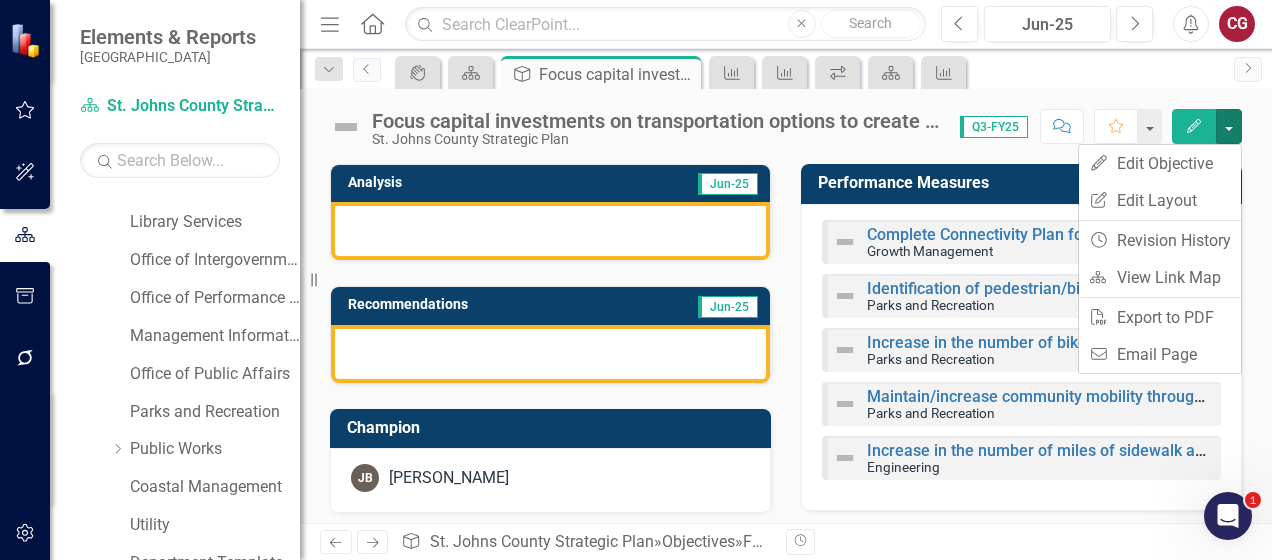 click on "St. Johns County Strategic Plan" at bounding box center [656, 139] 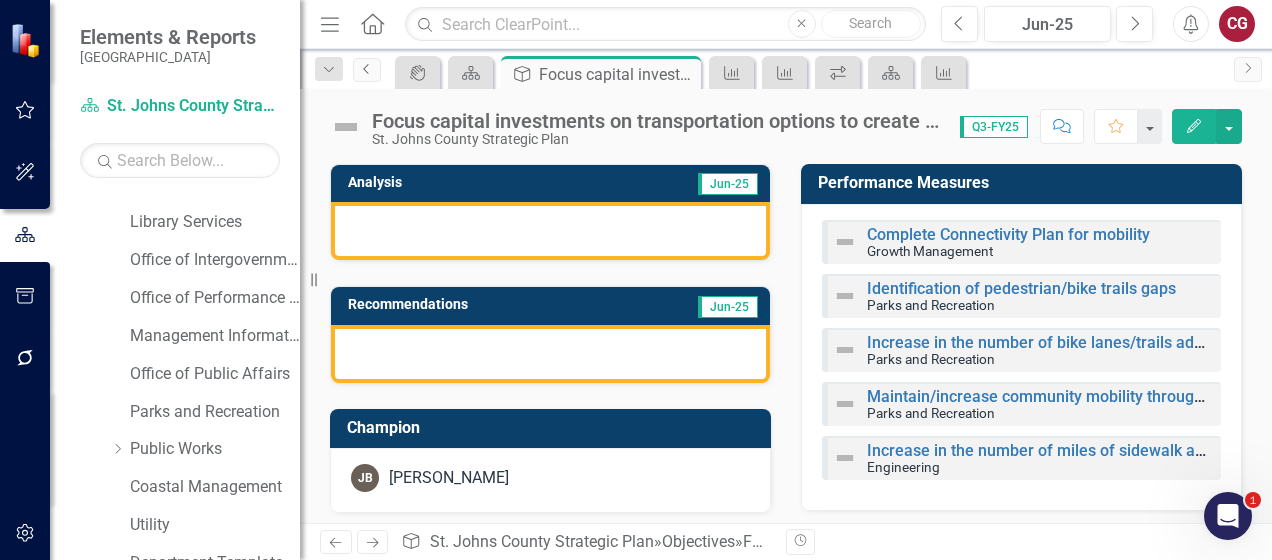 click on "Previous" at bounding box center (367, 70) 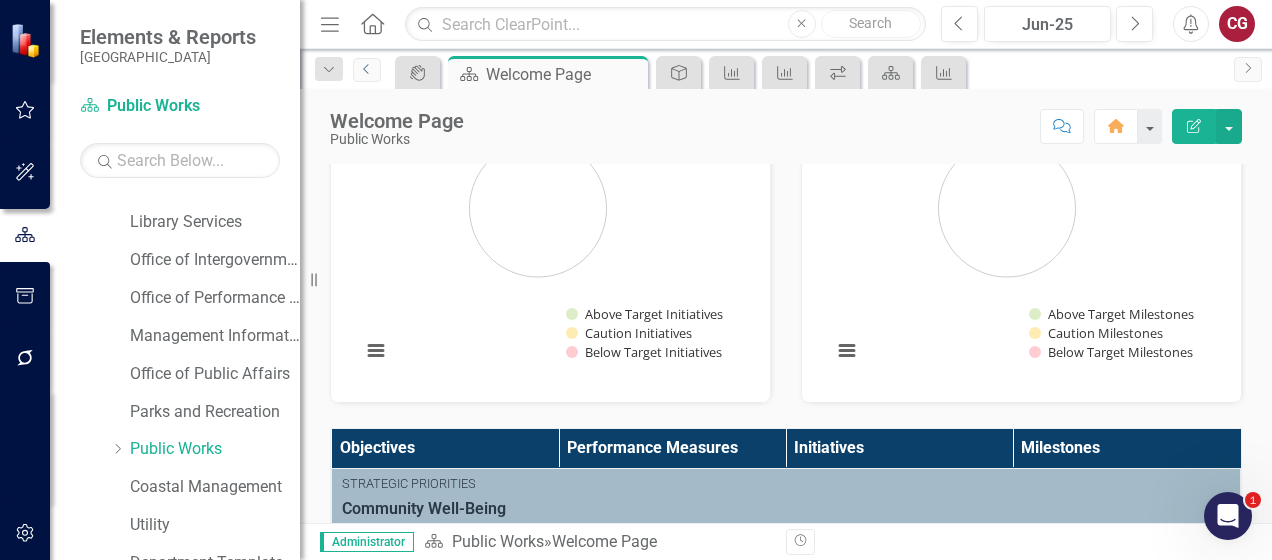 scroll, scrollTop: 500, scrollLeft: 0, axis: vertical 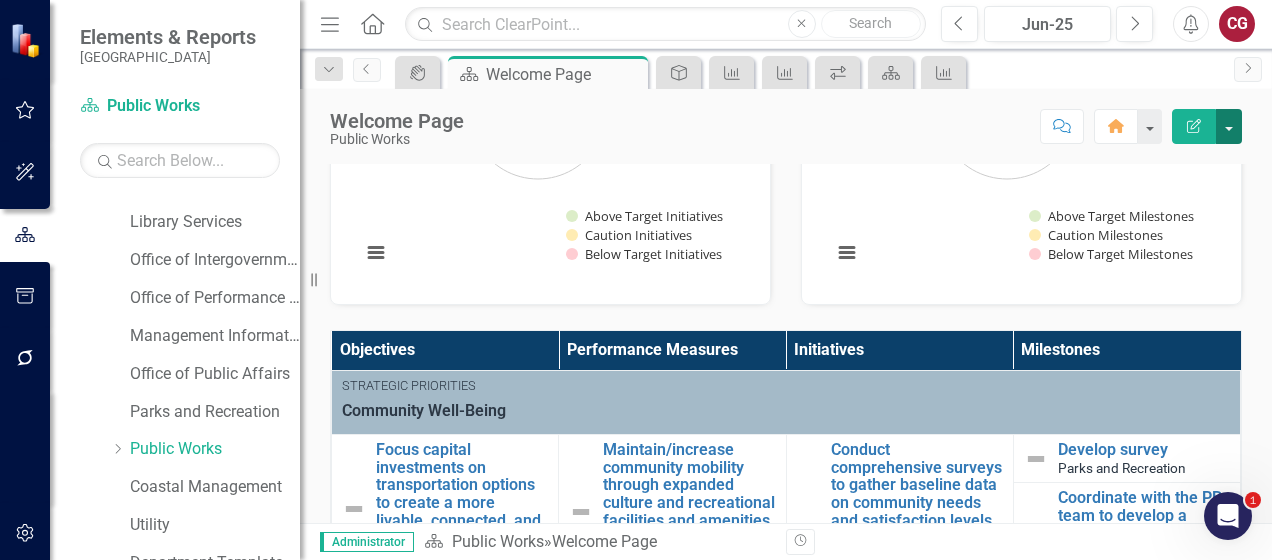 click at bounding box center [1229, 126] 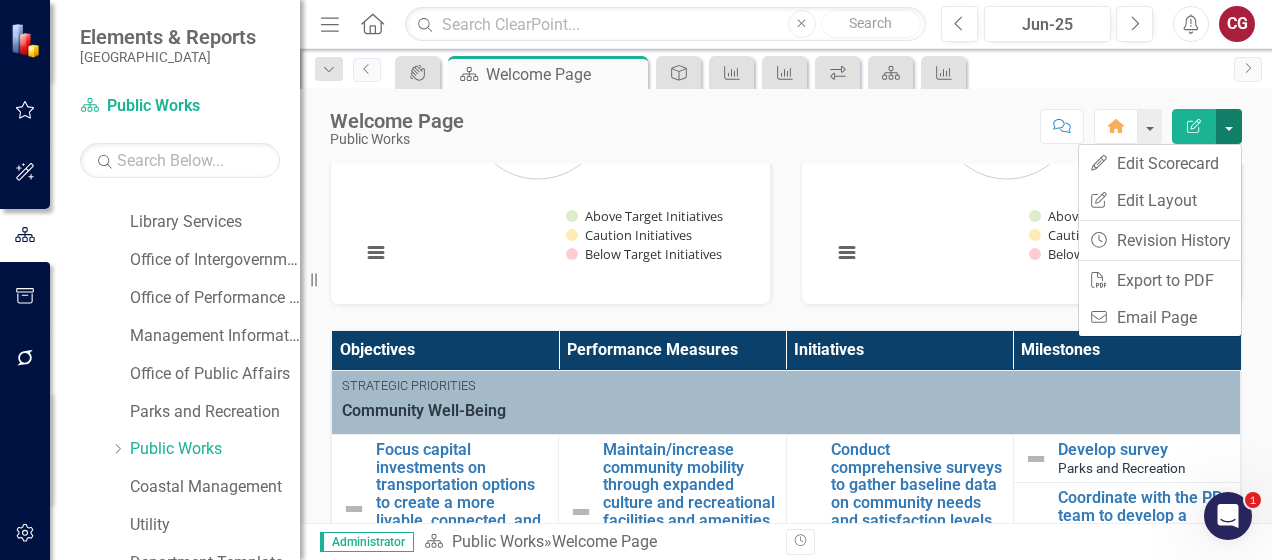 click at bounding box center [1229, 126] 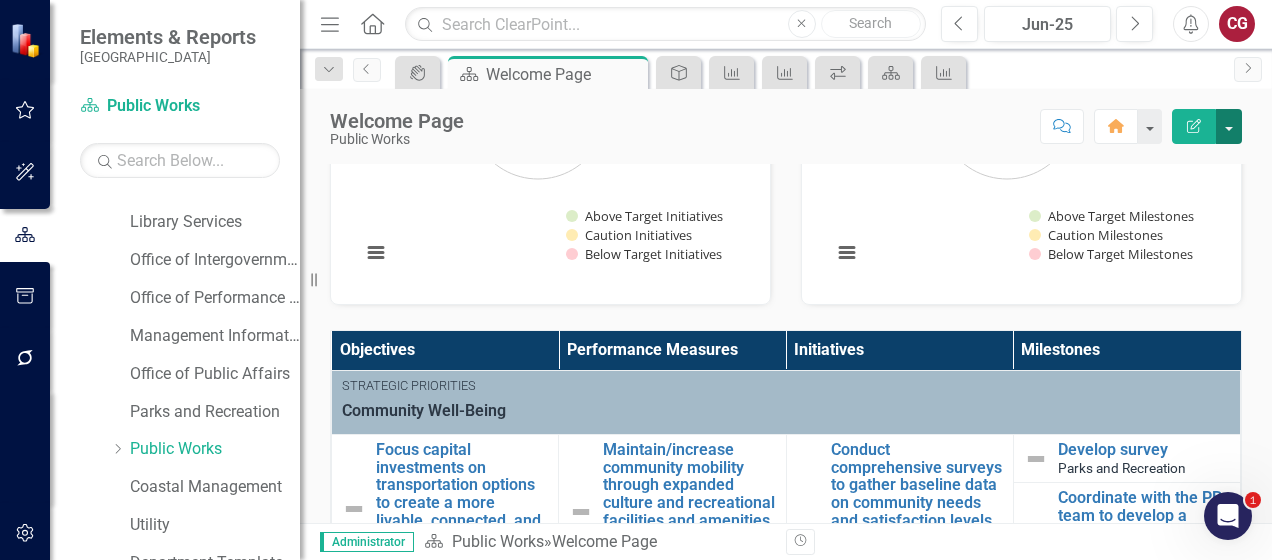 click at bounding box center (1229, 126) 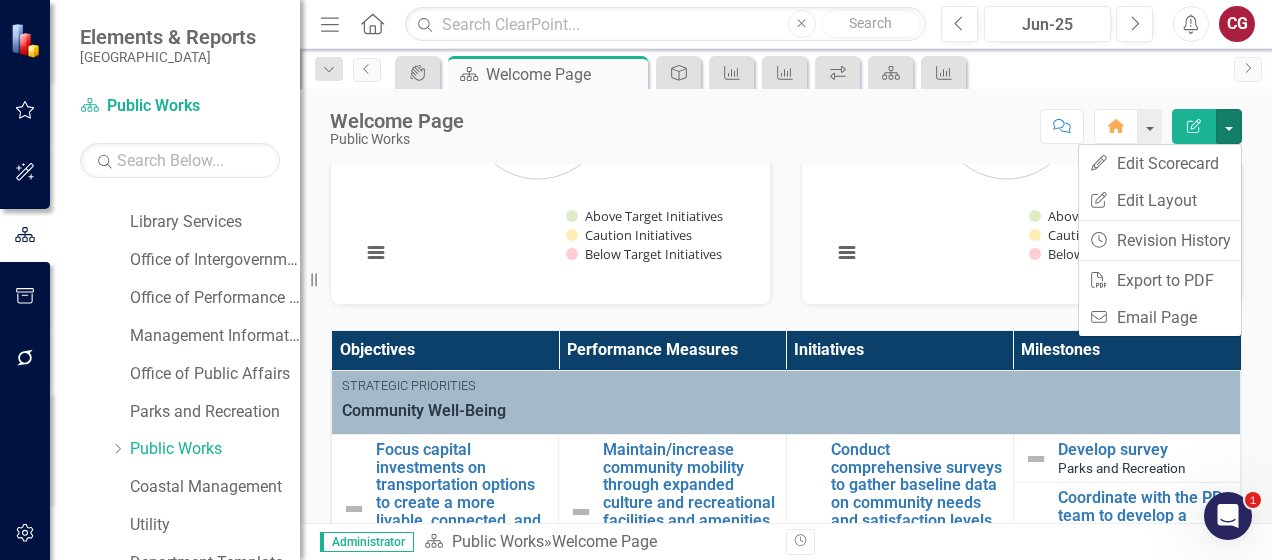 click on "Score: N/A Jun-25 Completed  Comment Home Edit Report" at bounding box center [858, 126] 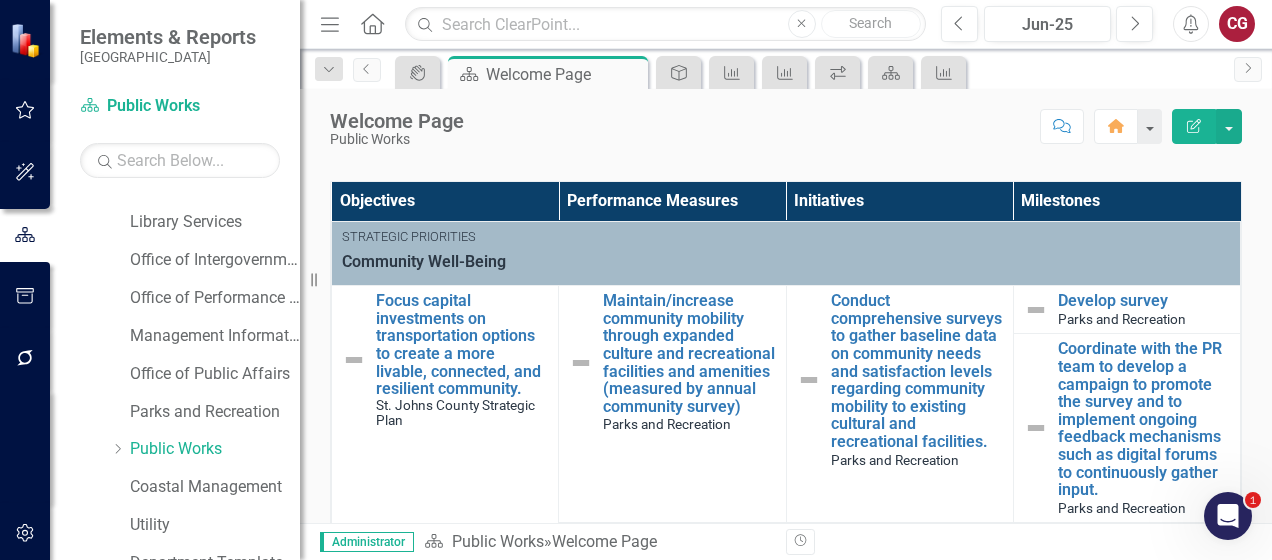 scroll, scrollTop: 600, scrollLeft: 0, axis: vertical 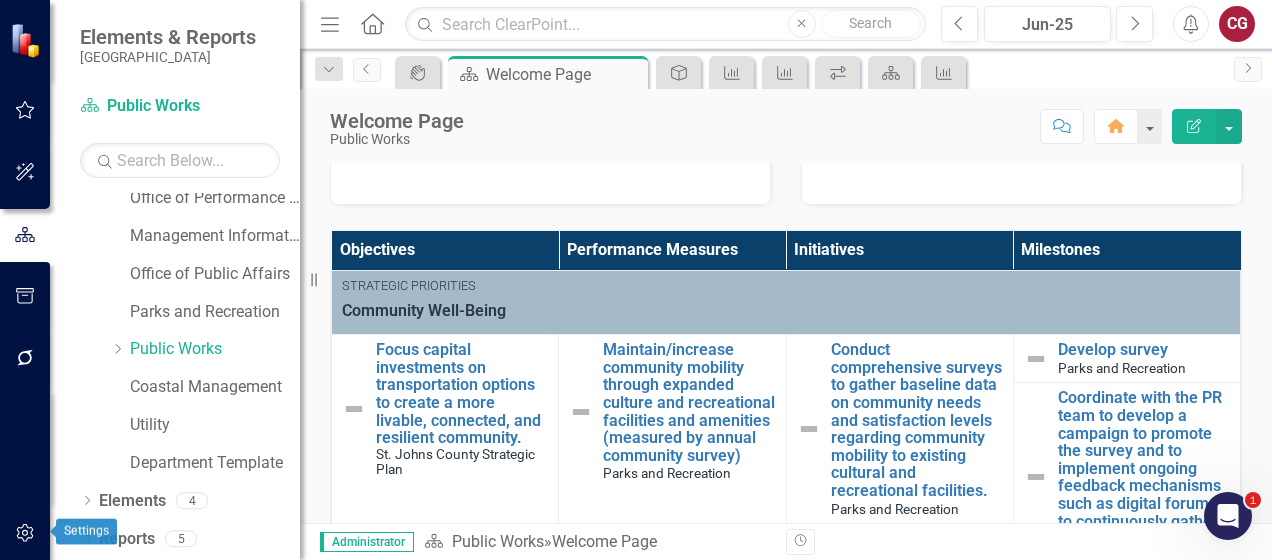 click 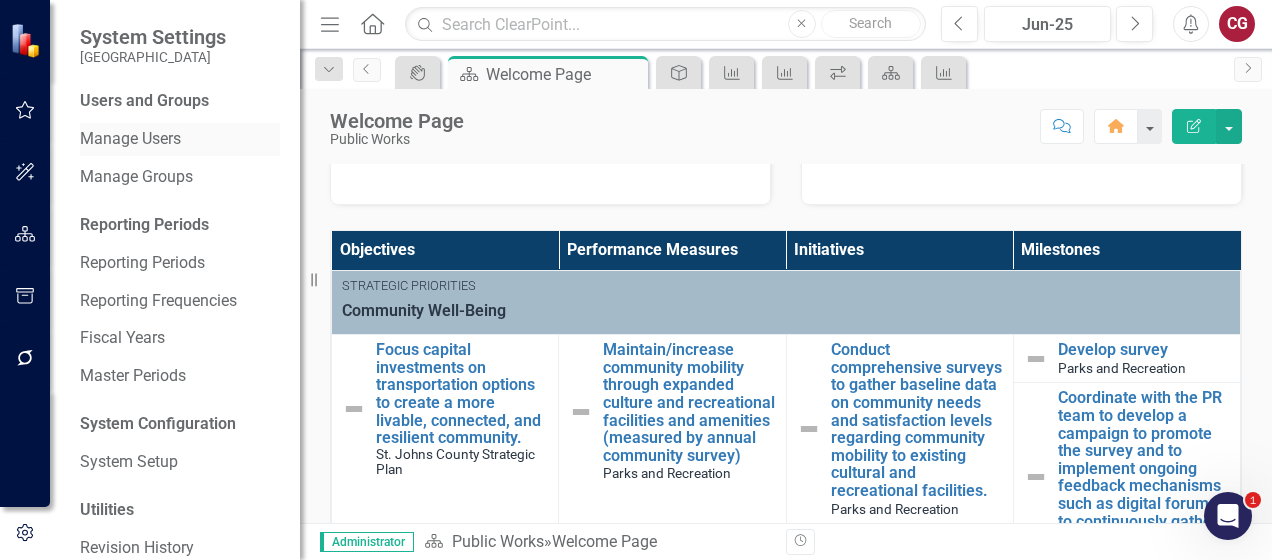 click on "Manage Users" at bounding box center [180, 139] 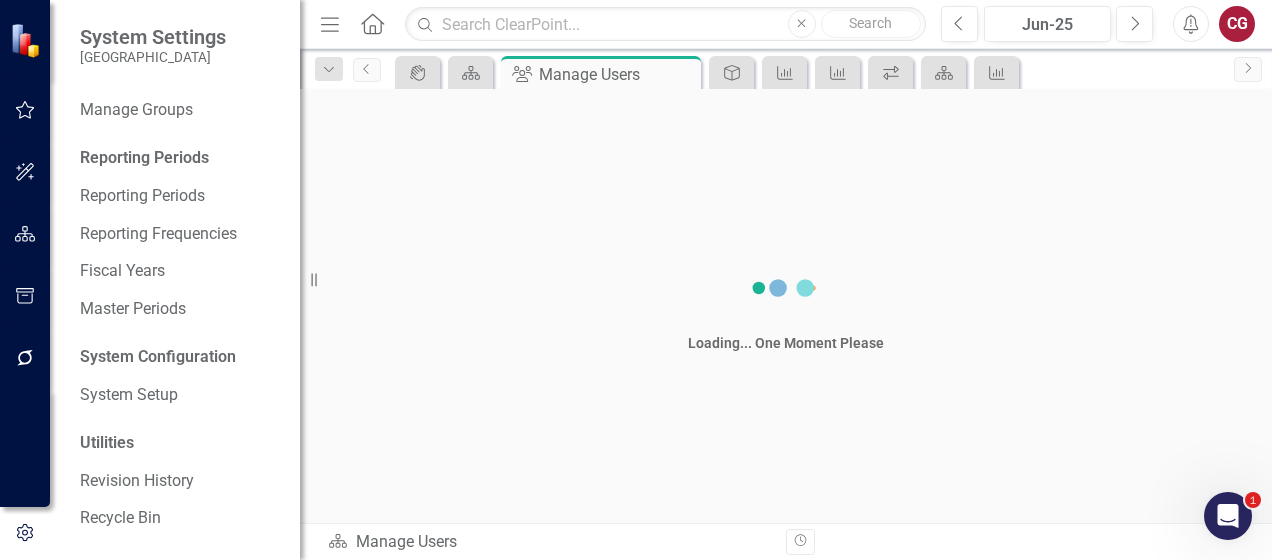 scroll, scrollTop: 67, scrollLeft: 0, axis: vertical 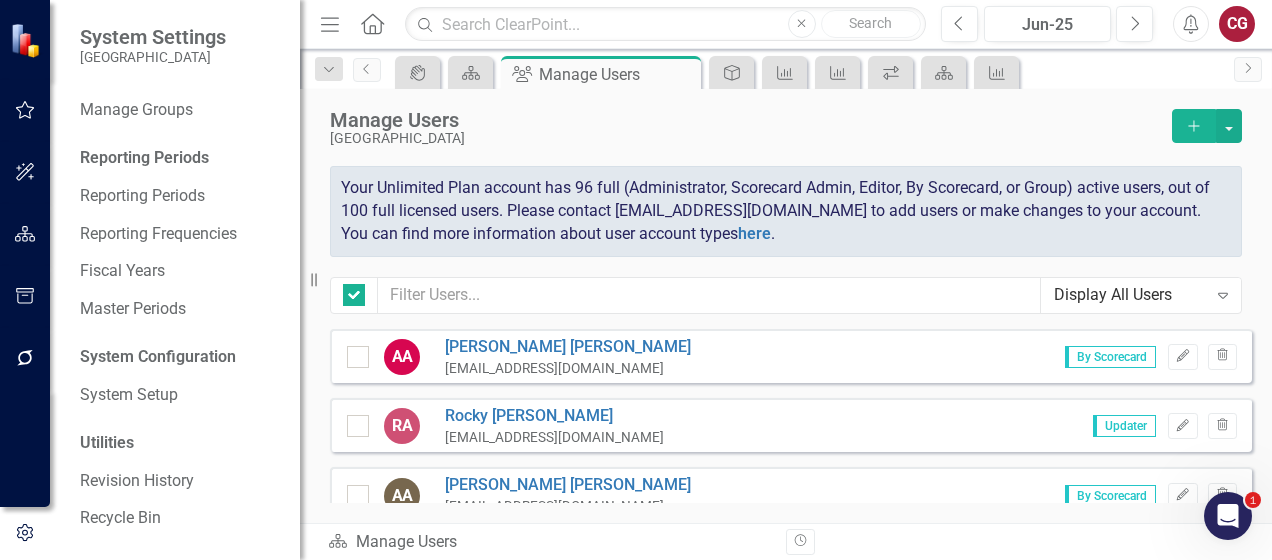 checkbox on "false" 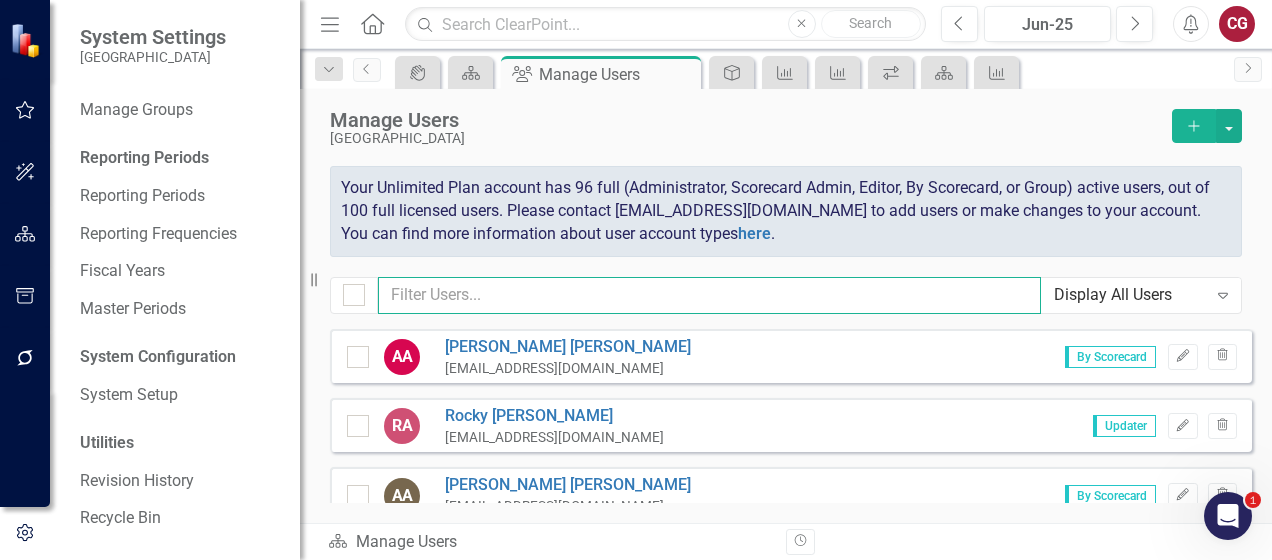 click at bounding box center (709, 295) 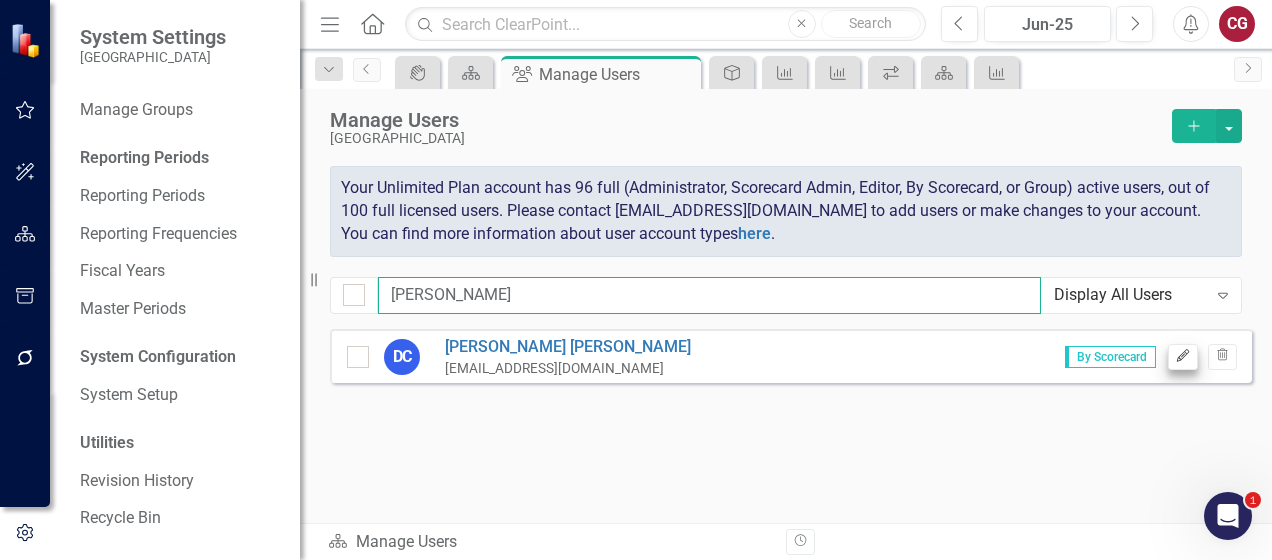 type on "[PERSON_NAME]" 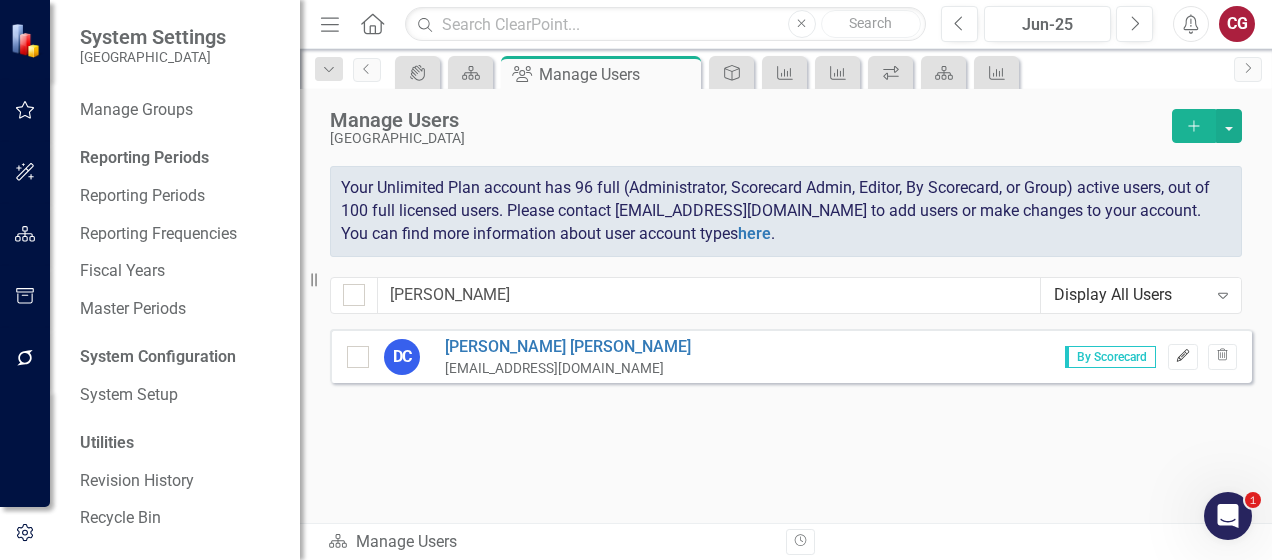 click on "Edit" at bounding box center (1182, 357) 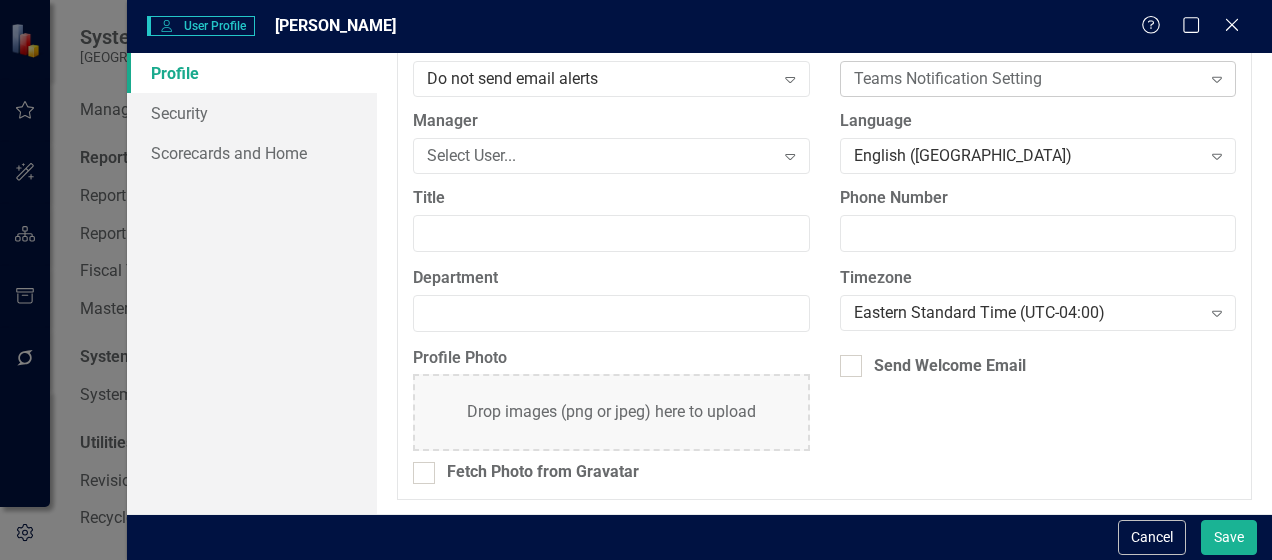 scroll, scrollTop: 370, scrollLeft: 0, axis: vertical 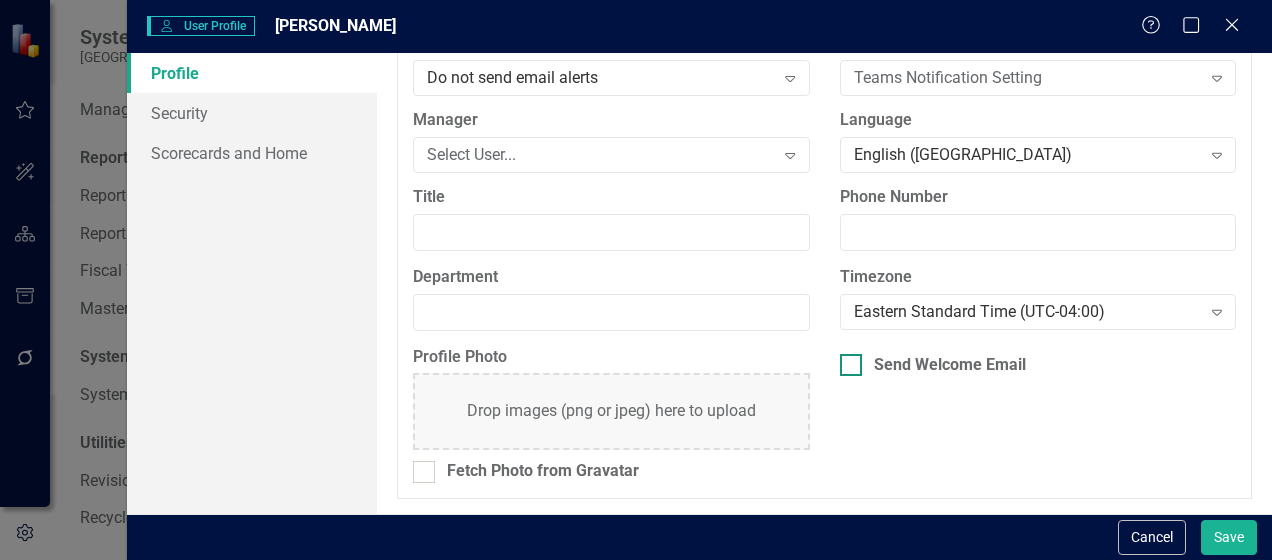 click on "Send Welcome Email" at bounding box center [846, 360] 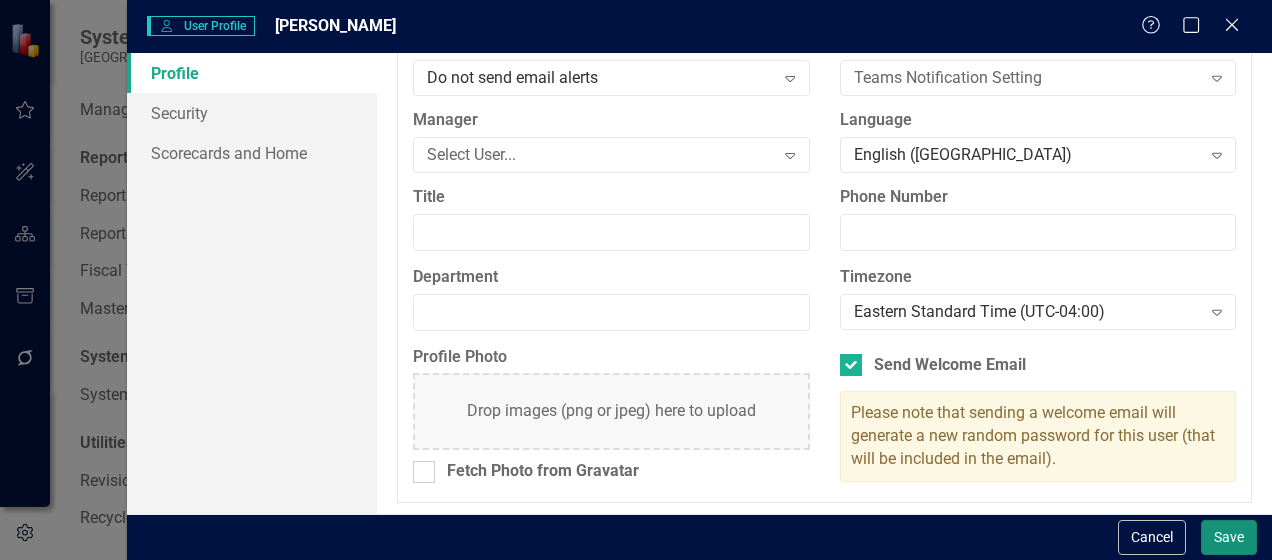 click on "Save" at bounding box center (1229, 537) 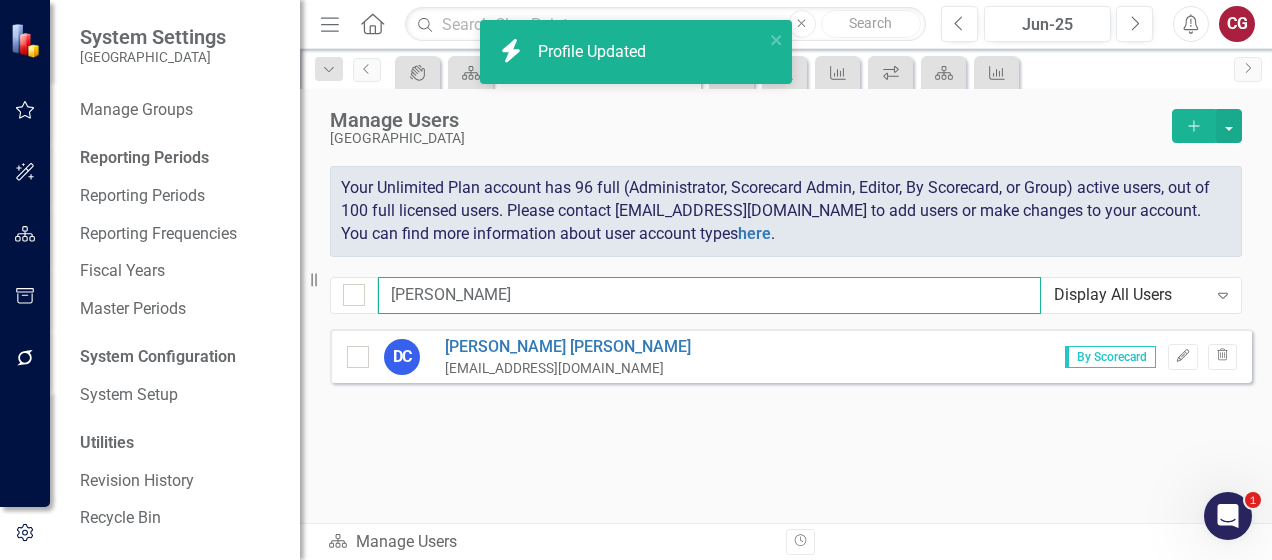 click on "[PERSON_NAME]" at bounding box center [709, 295] 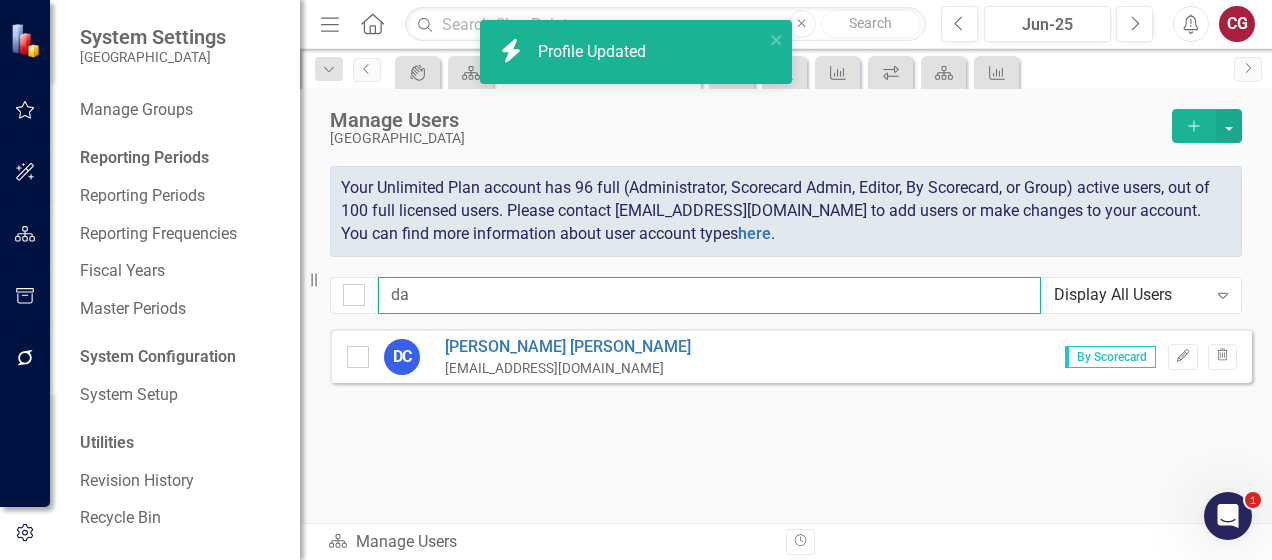 type on "d" 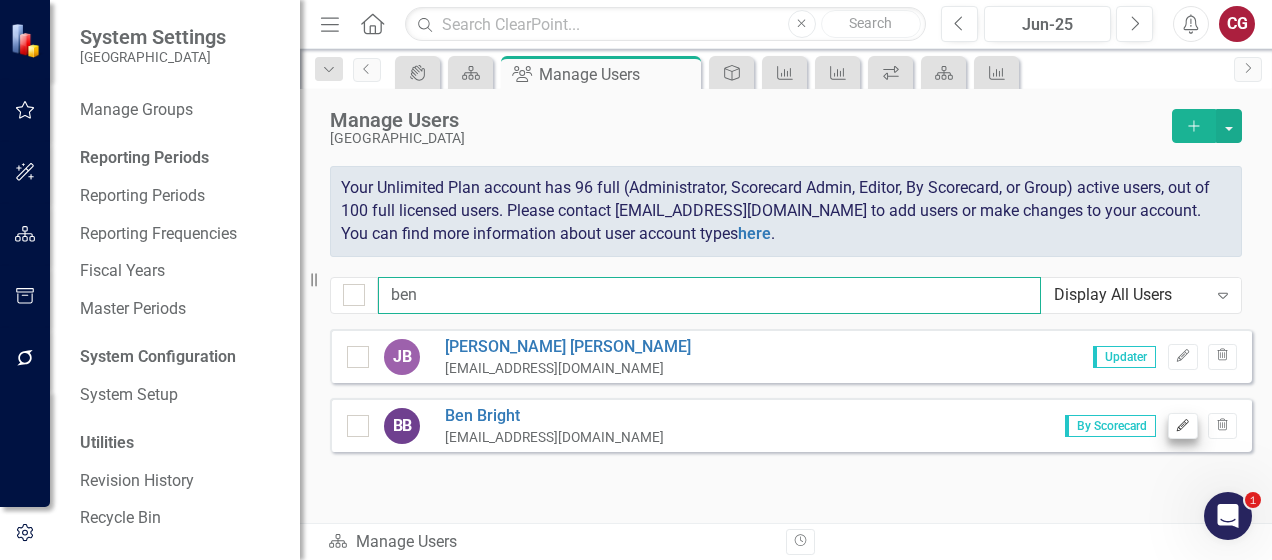 type on "ben" 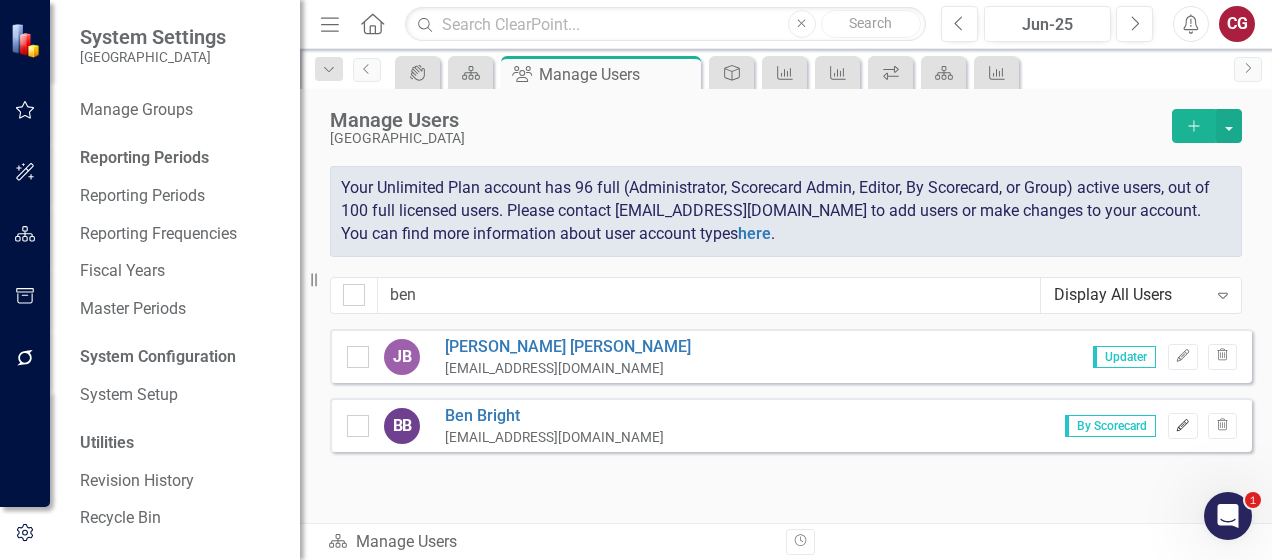 click on "Edit" 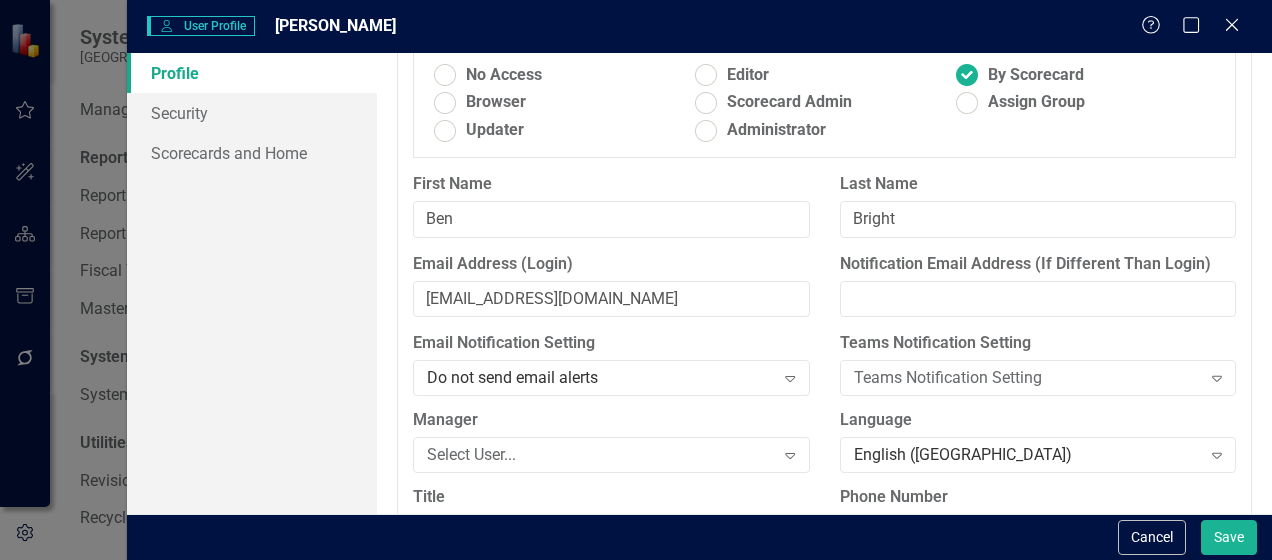 scroll, scrollTop: 0, scrollLeft: 0, axis: both 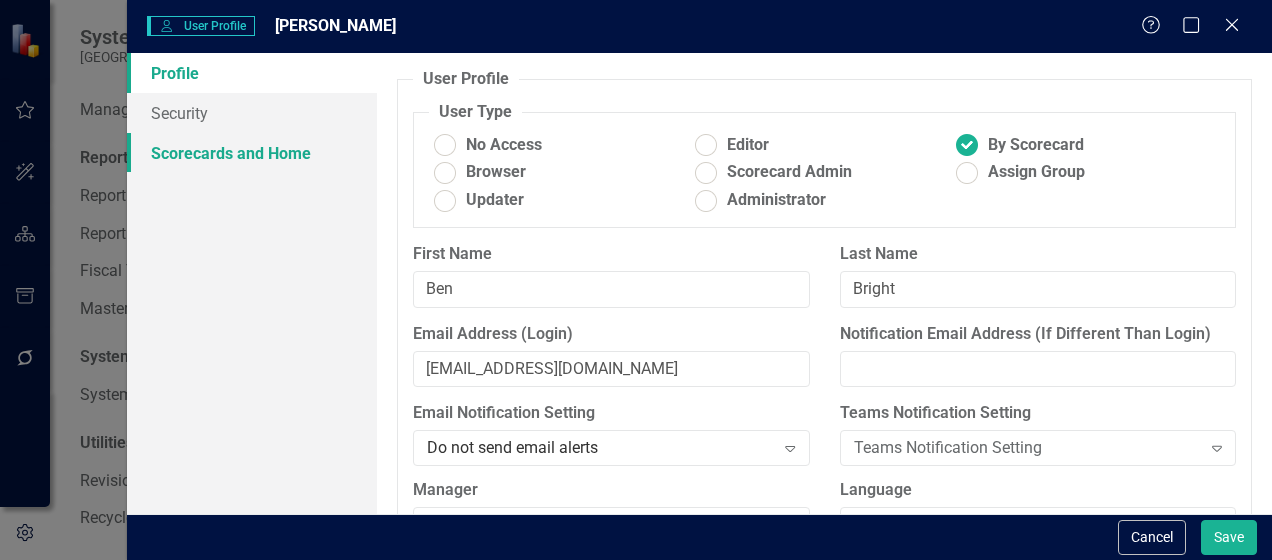click on "Scorecards and Home" at bounding box center [252, 153] 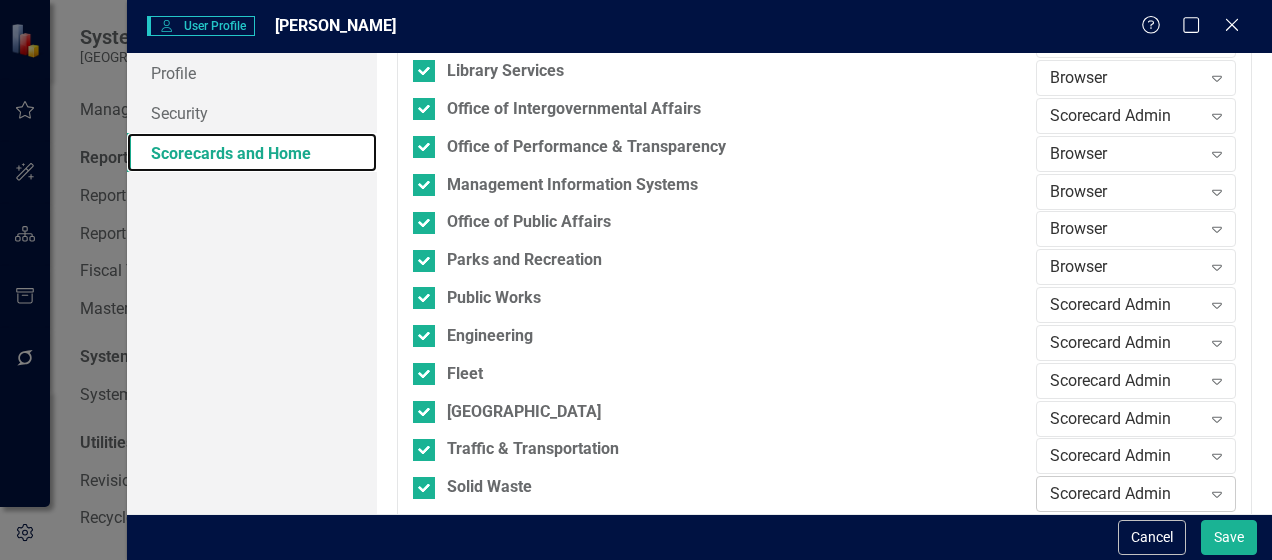 scroll, scrollTop: 500, scrollLeft: 0, axis: vertical 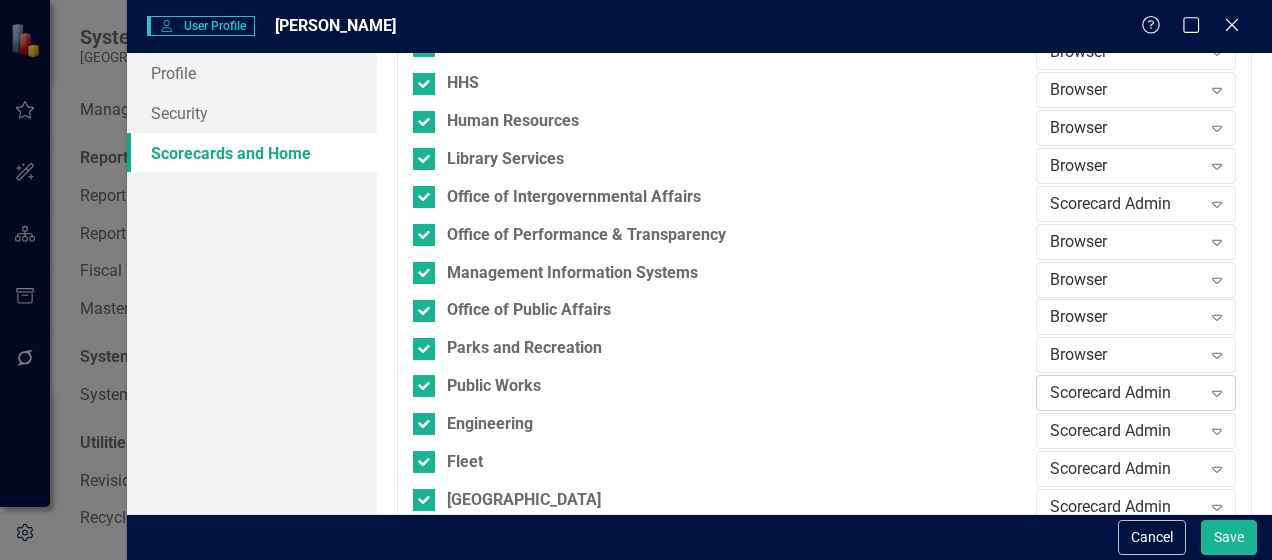 click on "Scorecard Admin" at bounding box center (1125, 393) 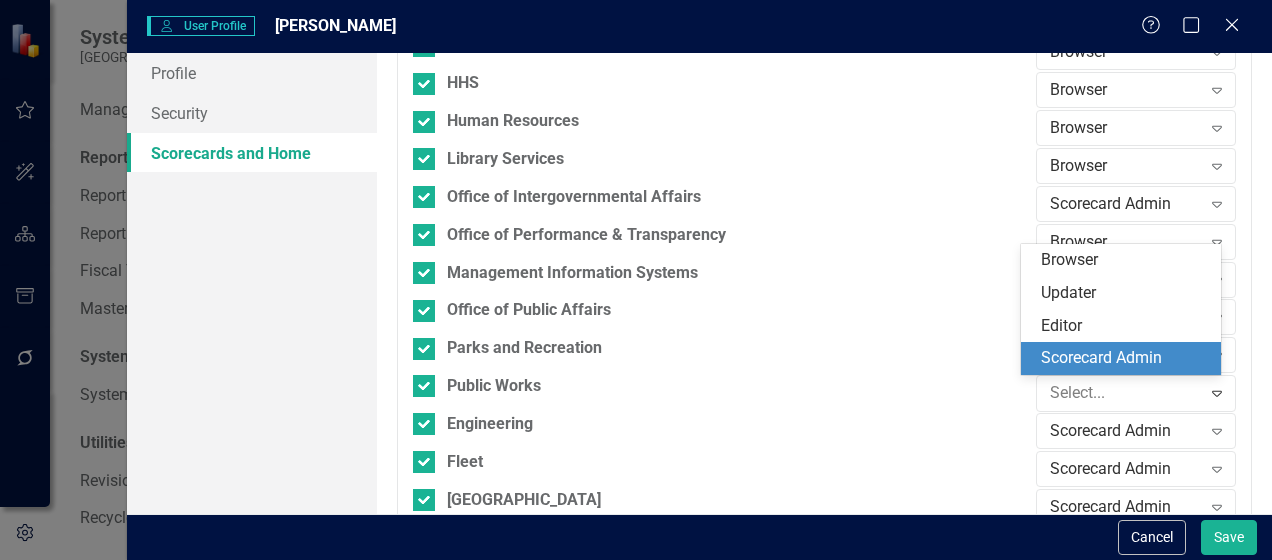 click on "Scorecard Admin" at bounding box center (1125, 358) 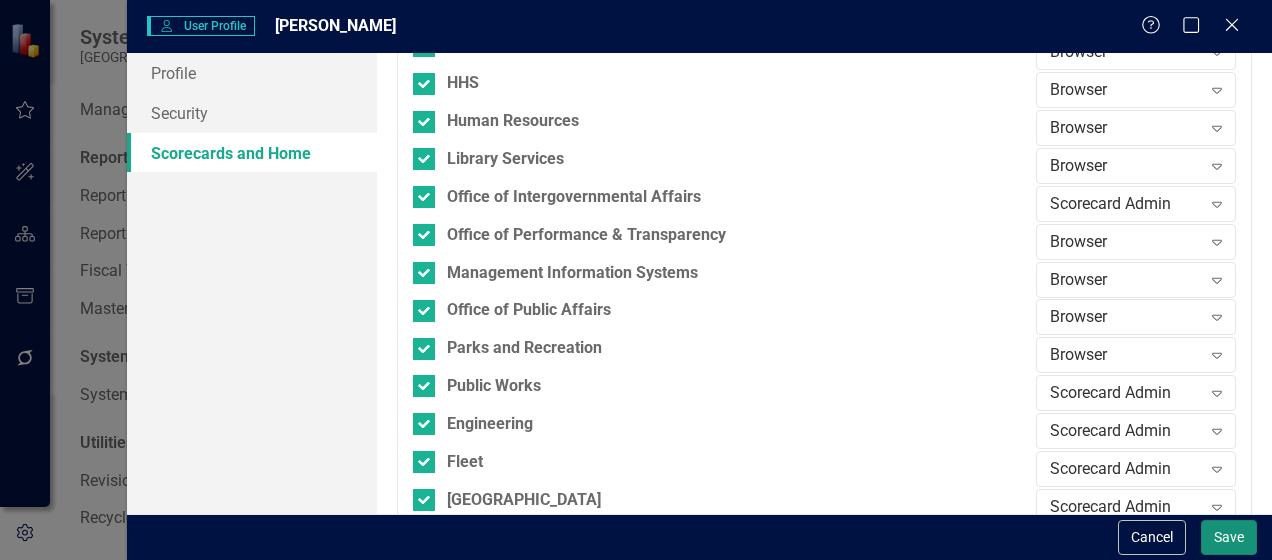 click on "Save" at bounding box center (1229, 537) 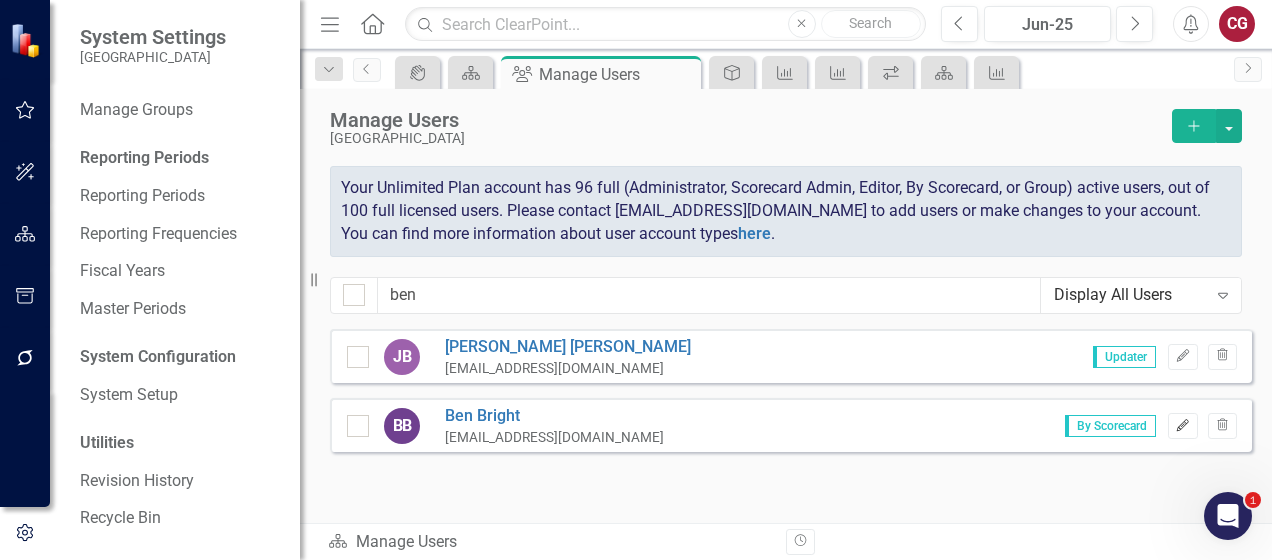 click 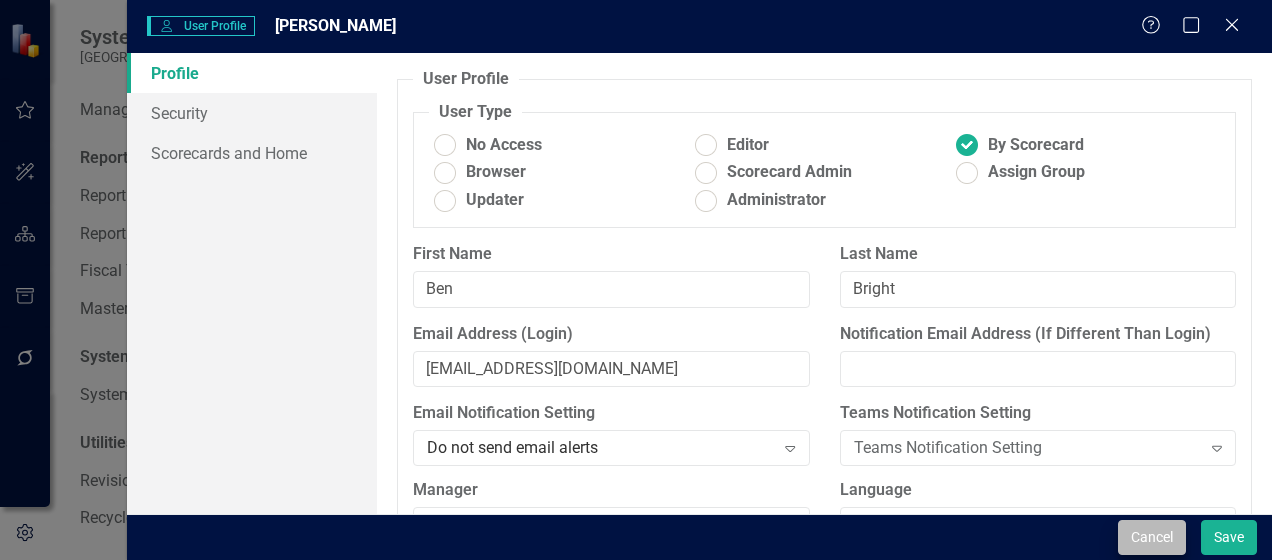 click on "Cancel Save" at bounding box center [1185, 537] 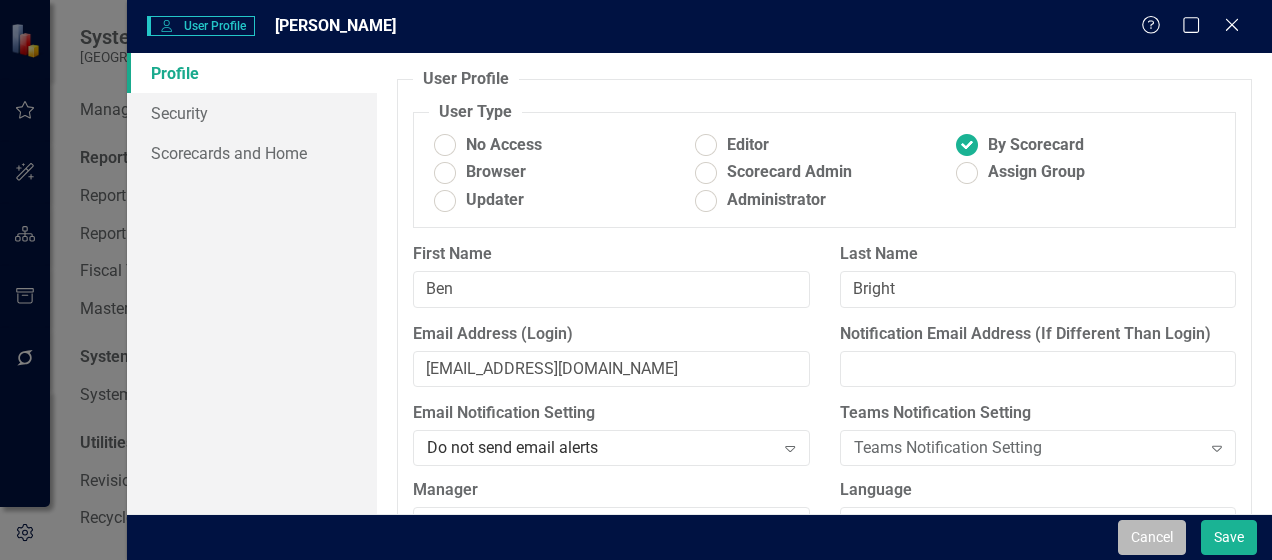 click on "Cancel" at bounding box center [1152, 537] 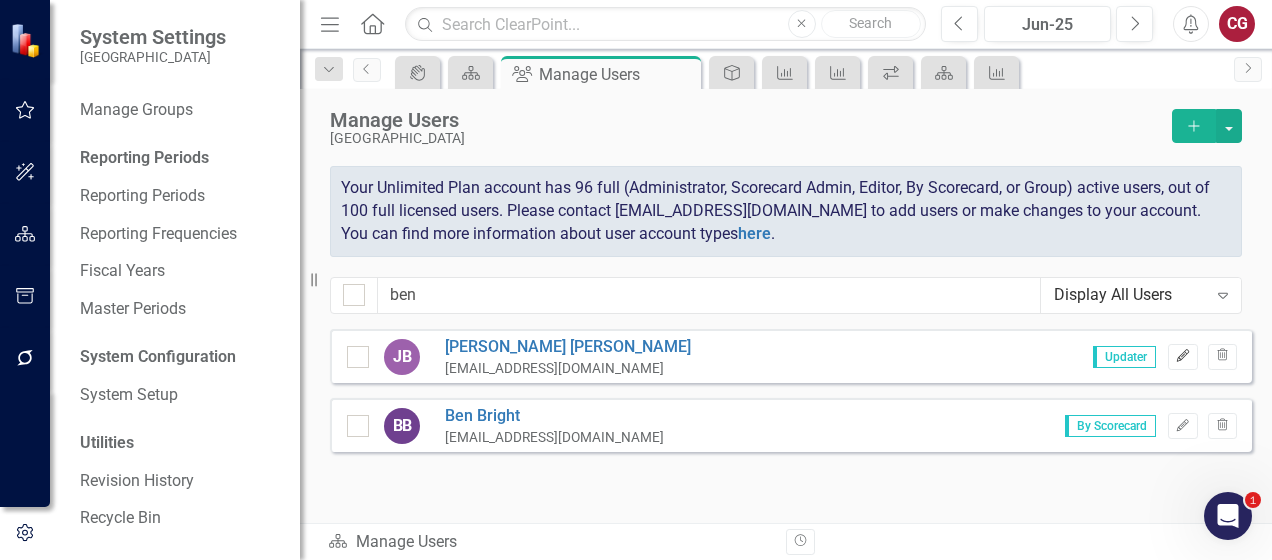 click on "Edit" at bounding box center [1182, 357] 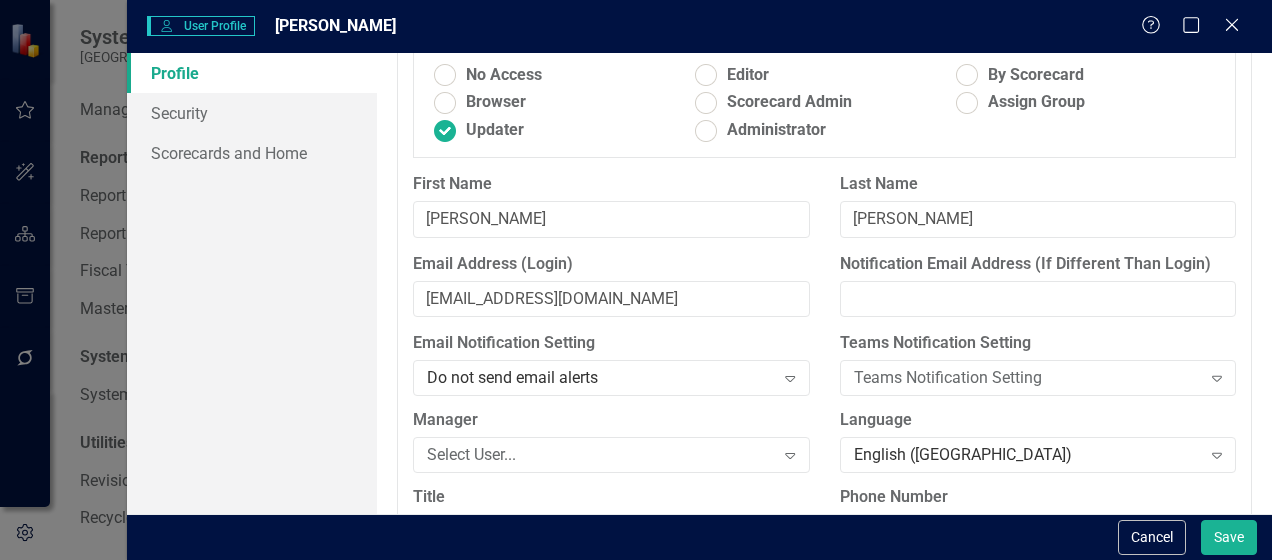 scroll, scrollTop: 0, scrollLeft: 0, axis: both 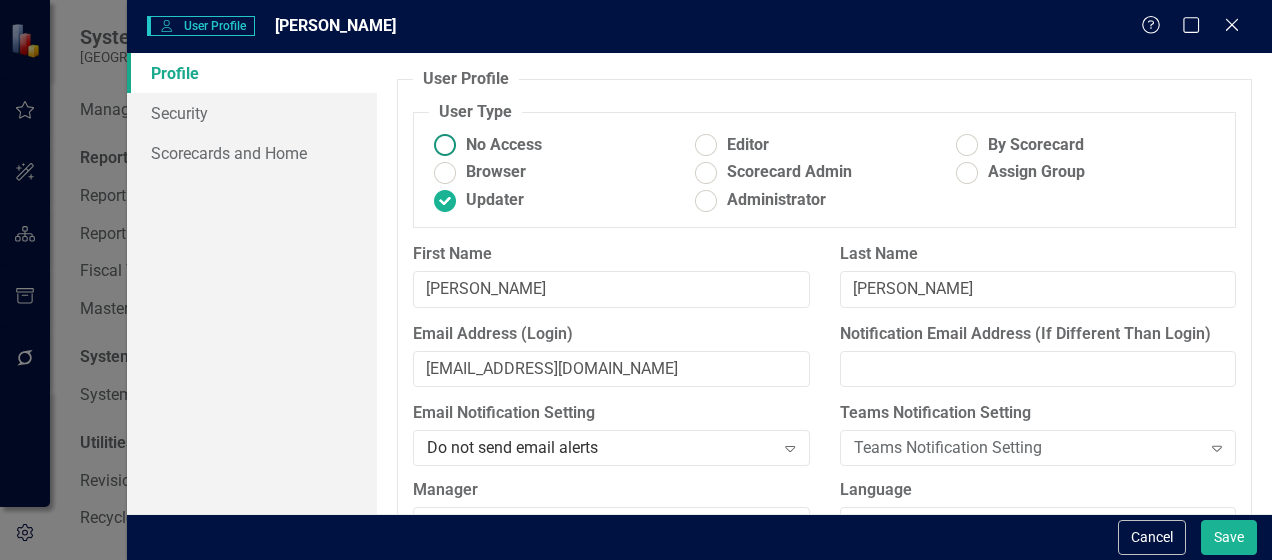 click on "No Access" at bounding box center [504, 145] 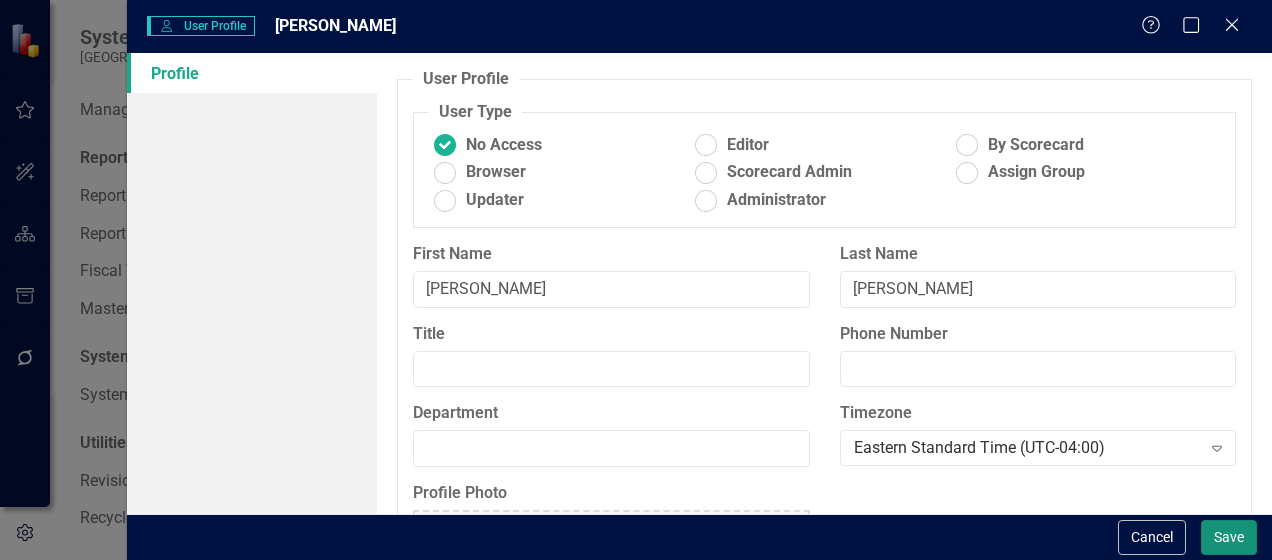 click on "Save" at bounding box center (1229, 537) 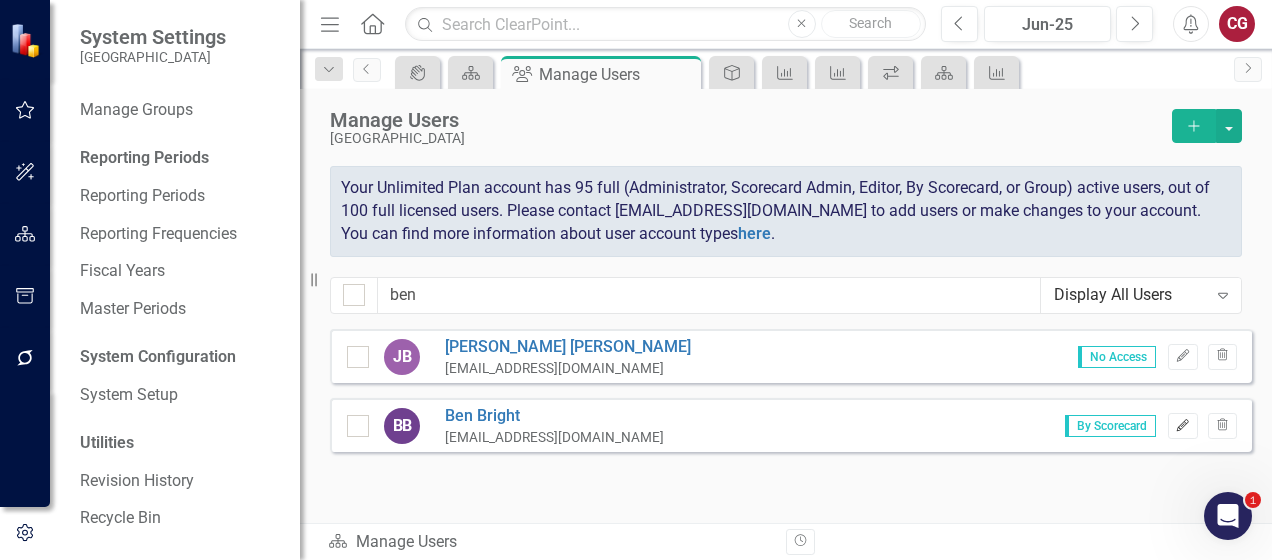 click on "Edit" at bounding box center [1182, 426] 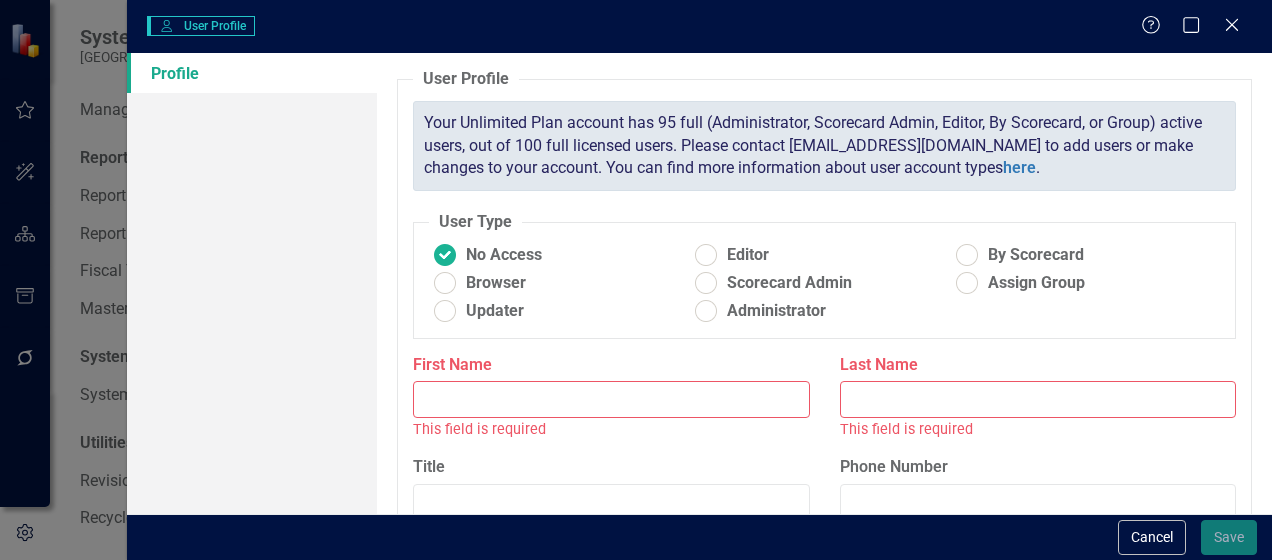 type on "Ben" 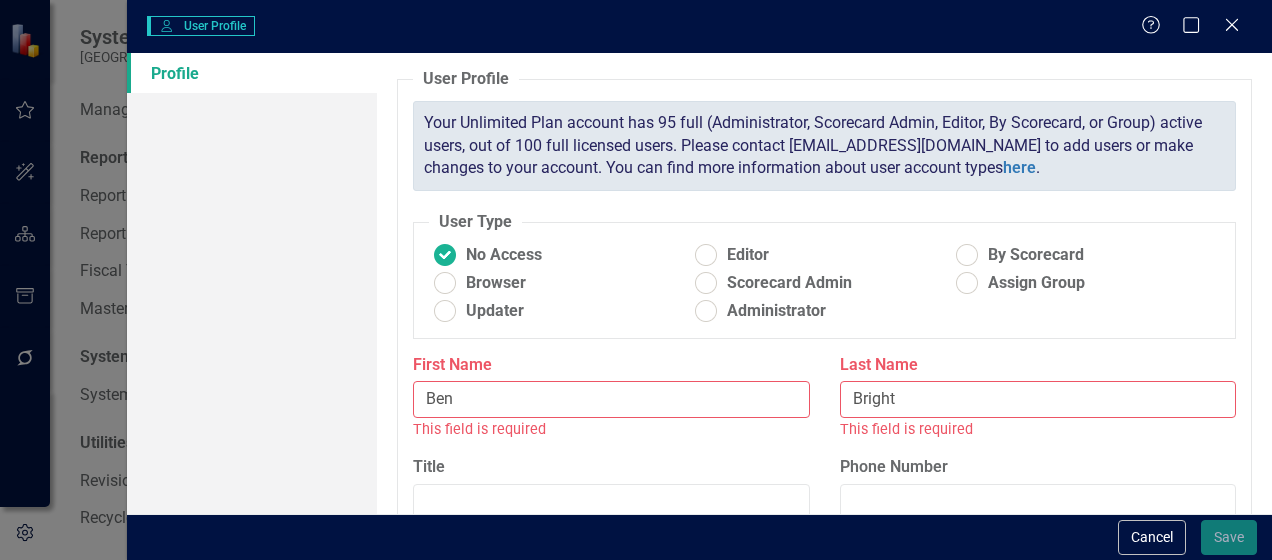 radio on "false" 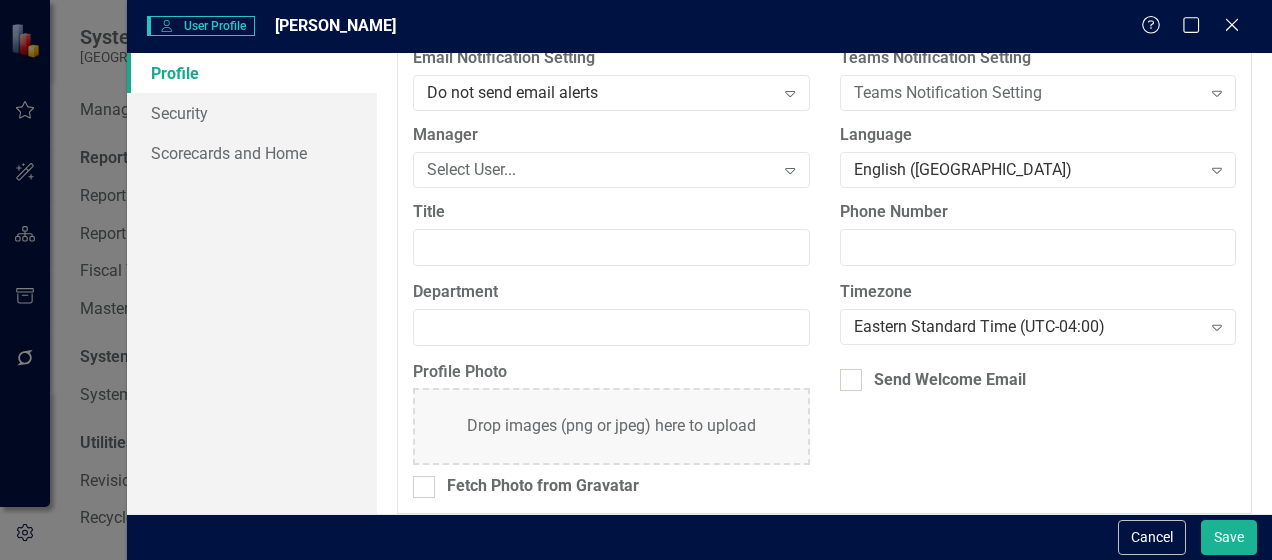 scroll, scrollTop: 370, scrollLeft: 0, axis: vertical 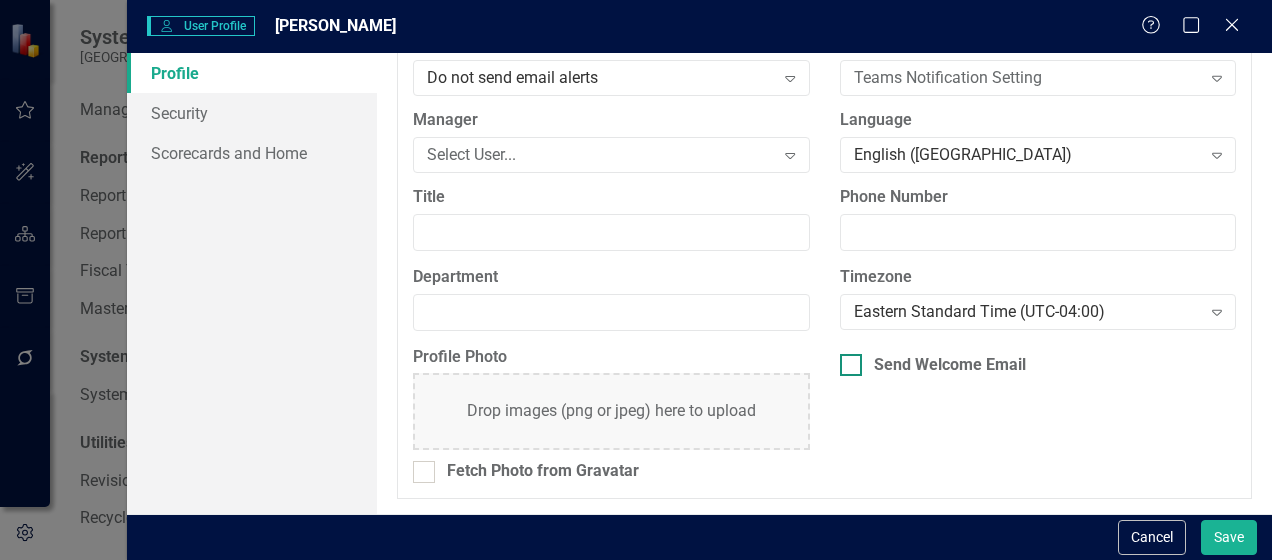 click at bounding box center [851, 365] 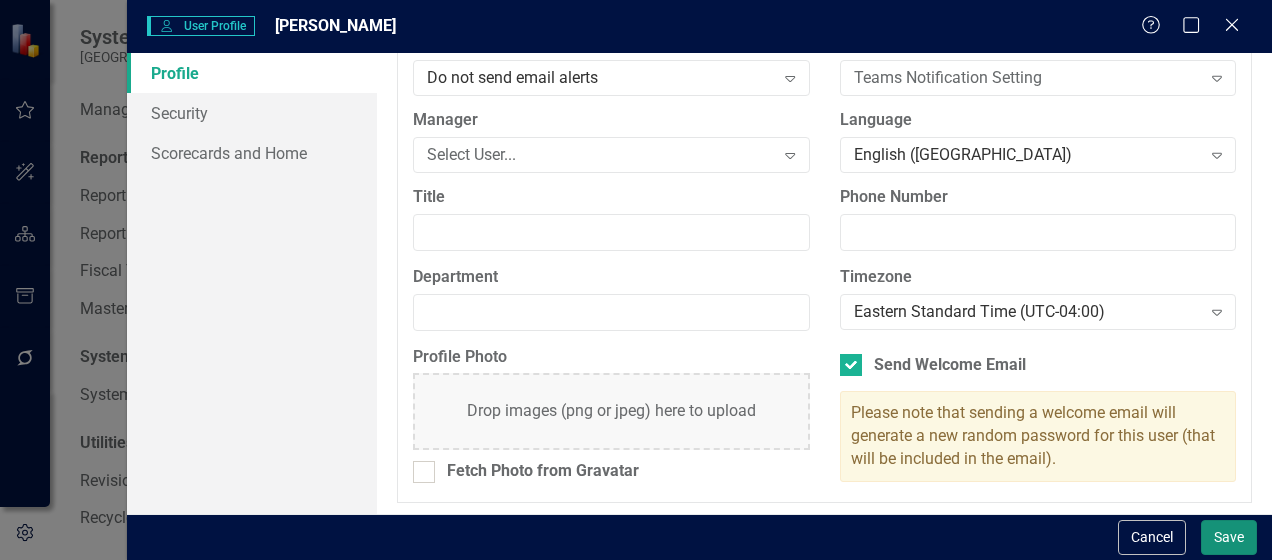 click on "Save" at bounding box center (1229, 537) 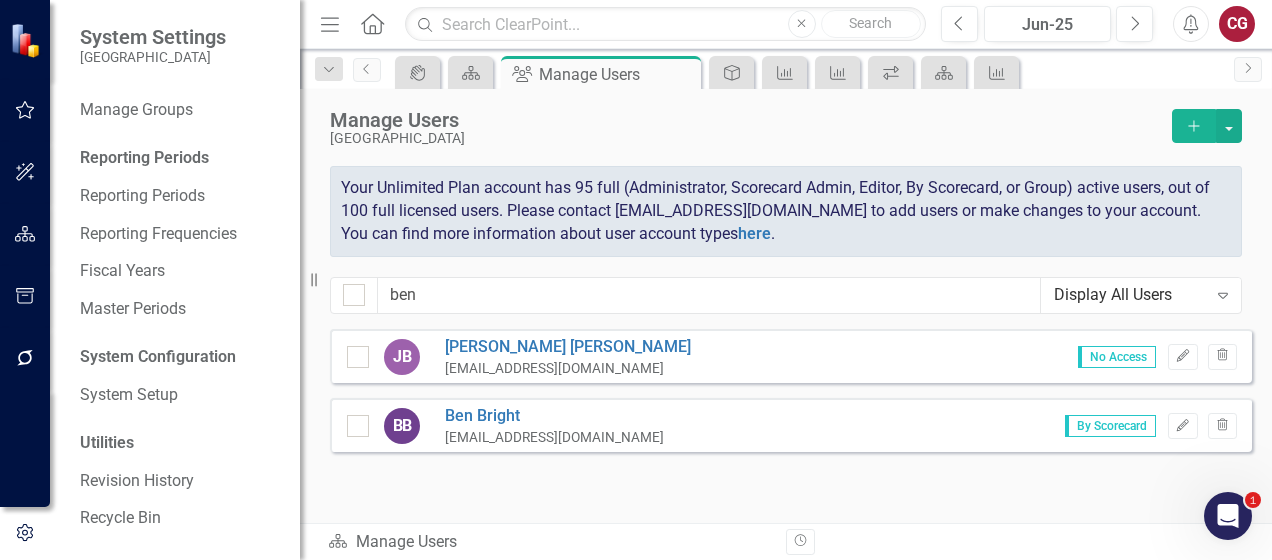 click on "[GEOGRAPHIC_DATA]" at bounding box center [746, 138] 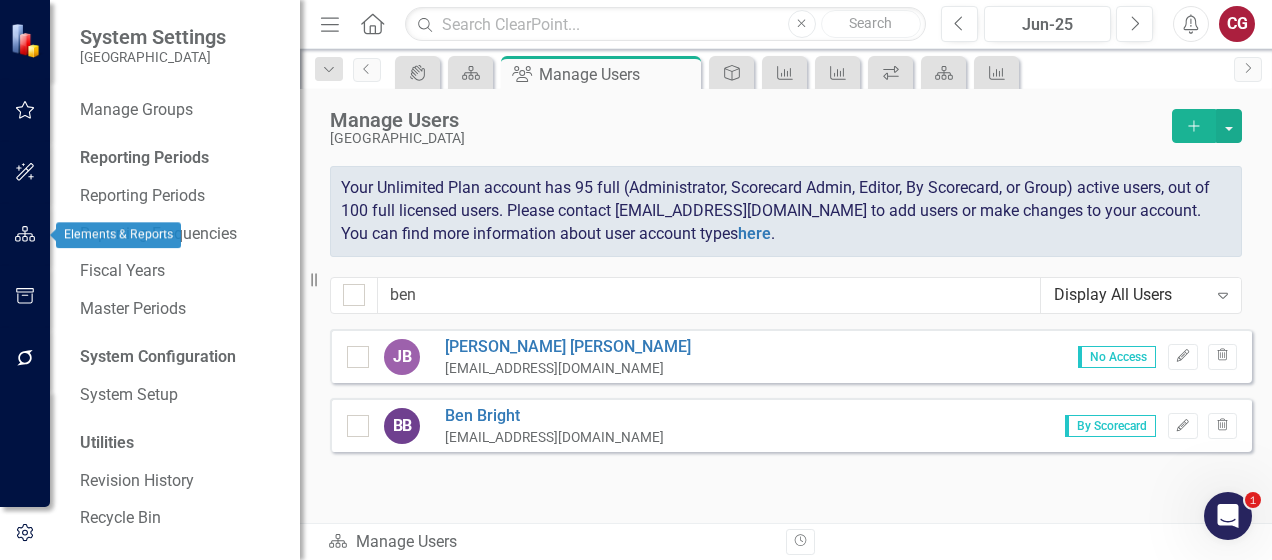 click at bounding box center (25, 235) 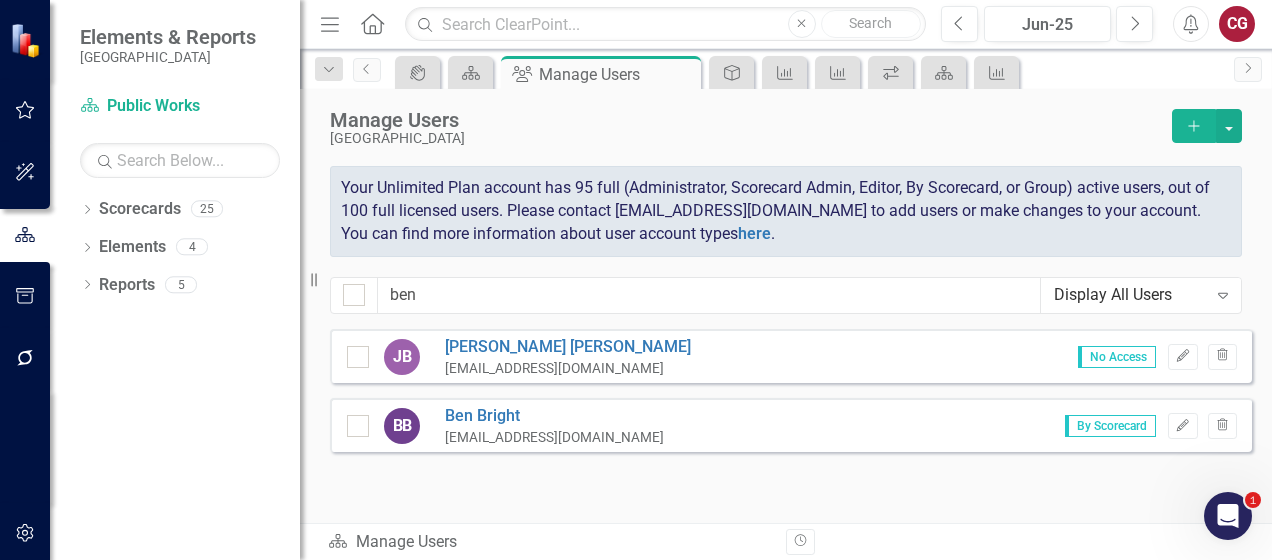 click on "Dropdown Scorecards 25 Dropdown [GEOGRAPHIC_DATA] Strategic Plan Animal Control Building Services County Administration Economic Development Emergency Management Fire Rescue Growth Management HHS Human Resources Library Services Office of Intergovernmental Affairs Office of Performance & Transparency Management Information Systems Office of Public Affairs Parks and Recreation Dropdown Public Works Engineering Fleet Road and Bridge Traffic & Transportation Solid Waste Coastal Management Utility Department Template Dropdown Elements 4 Dropdown Objective Objectives 0 Dropdown Performance Measure Performance Measures 4 Status Snapshot: Objective Status Snapshot: Measure Status Snapshot: Initiative Status Snapshot: Milestones Dropdown Initiative Initiatives 0 Dropdown Reports 5 Dropdown Scorecard Scorecards 1 Welcome Page Dropdown Objective Objectives 1 Department Strategy Alignment Dropdown Performance Measure Performance Measures 1 Measure Dashboard Dropdown Initiative Initiatives 2 [PERSON_NAME] Chart" at bounding box center [175, 376] 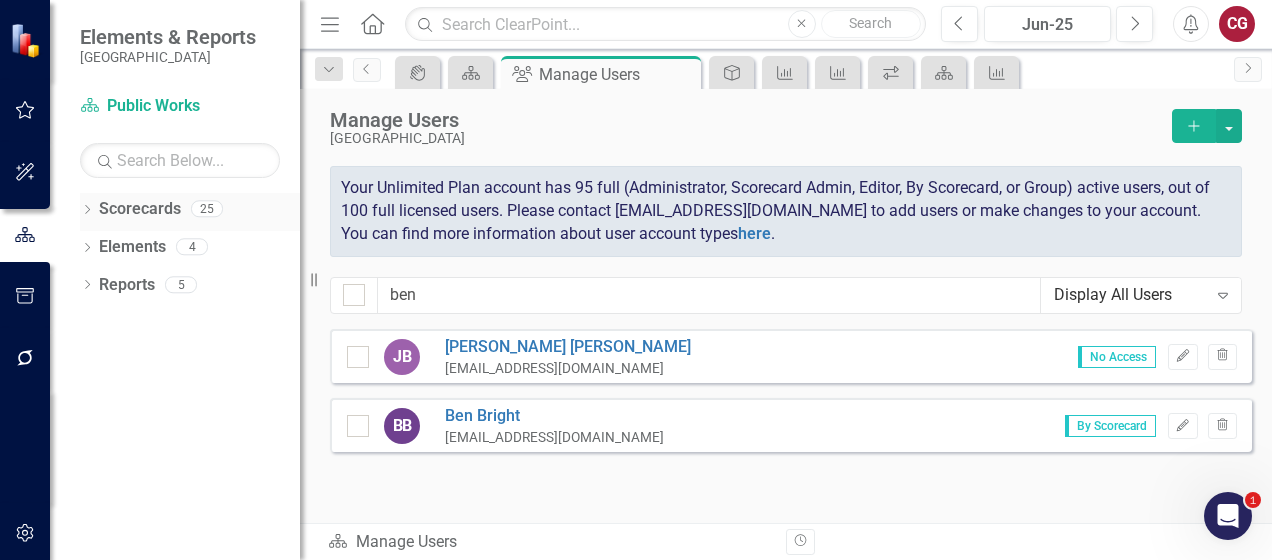 click on "Dropdown" 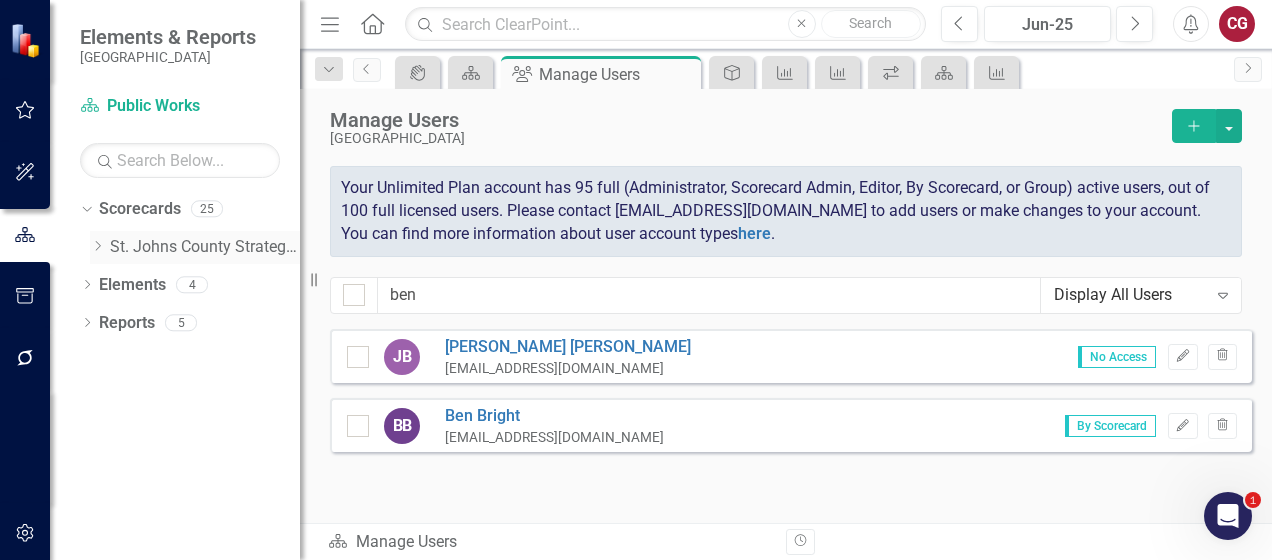 click on "Dropdown" 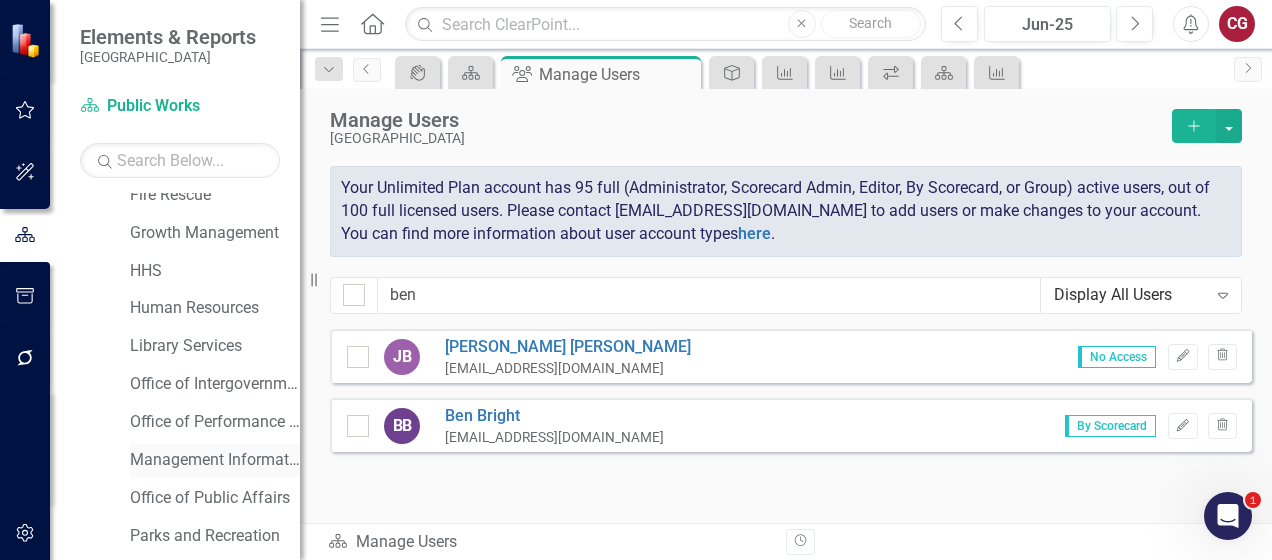 scroll, scrollTop: 400, scrollLeft: 0, axis: vertical 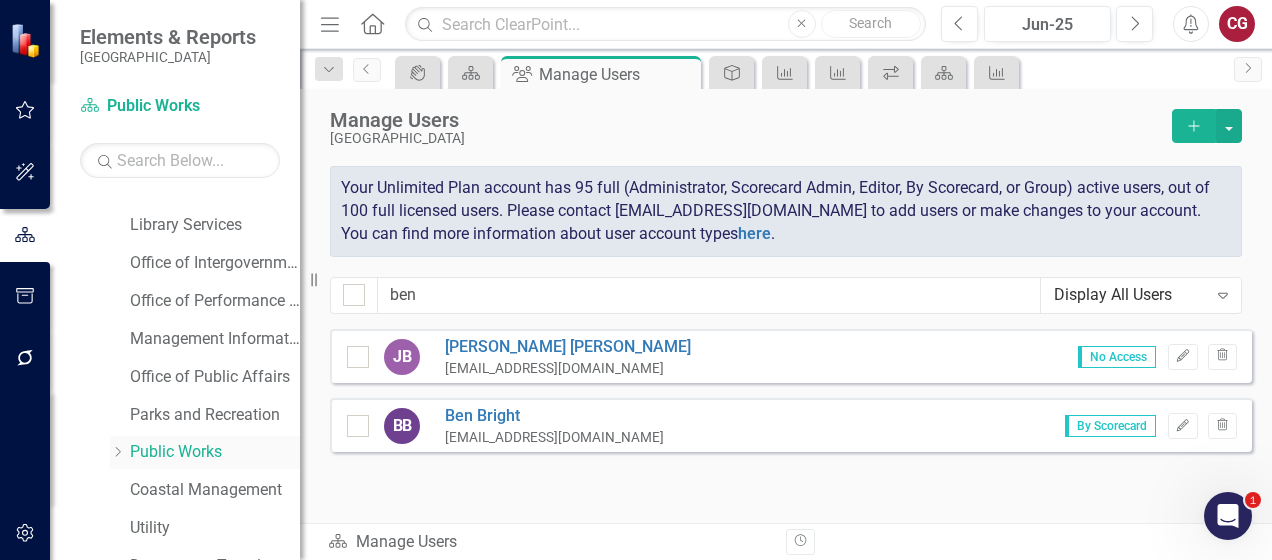 click on "Public Works" at bounding box center (215, 452) 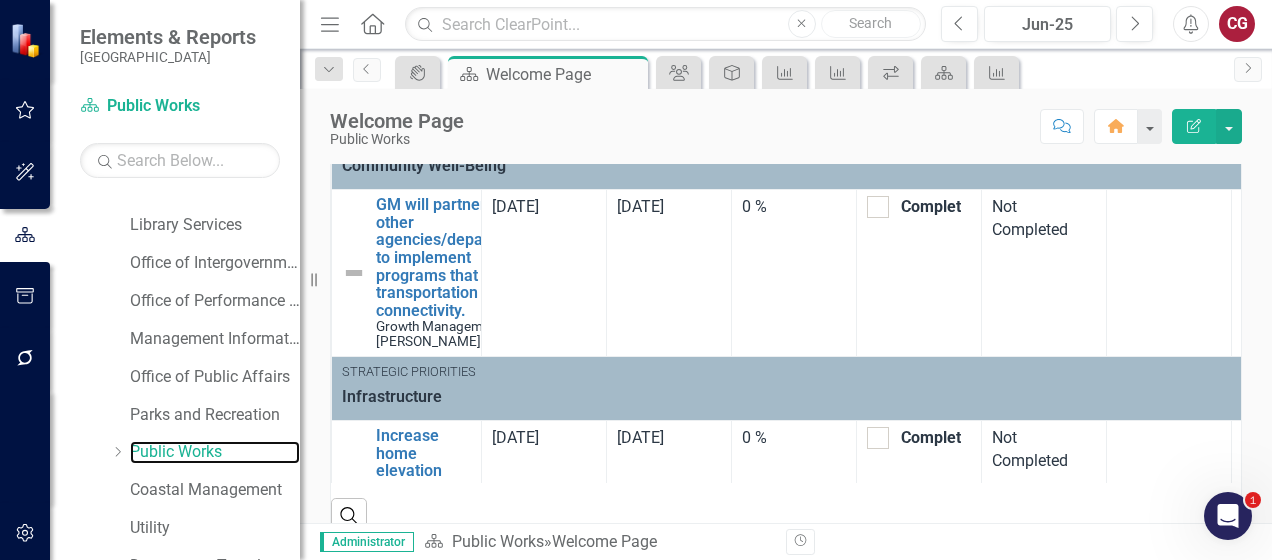 scroll, scrollTop: 1294, scrollLeft: 0, axis: vertical 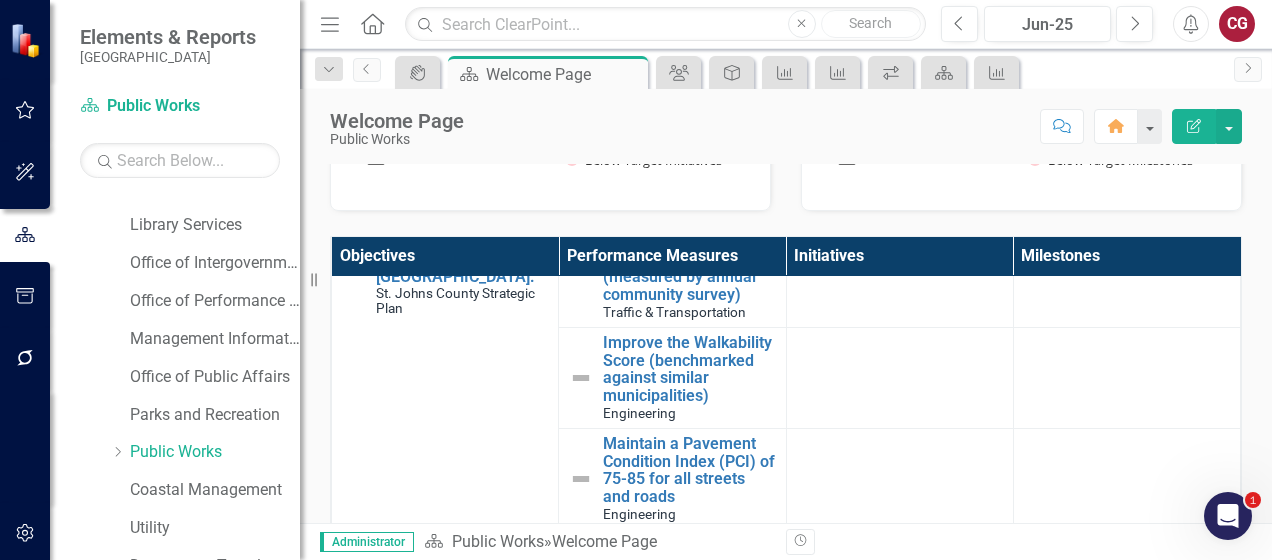 drag, startPoint x: 985, startPoint y: 369, endPoint x: 1106, endPoint y: 416, distance: 129.80756 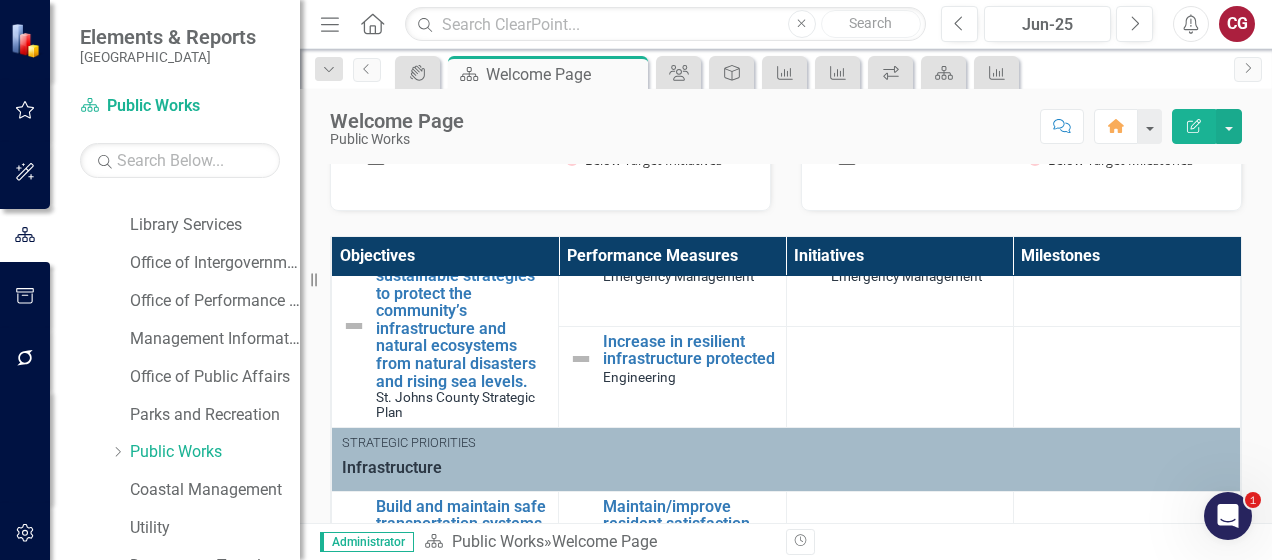 scroll, scrollTop: 300, scrollLeft: 0, axis: vertical 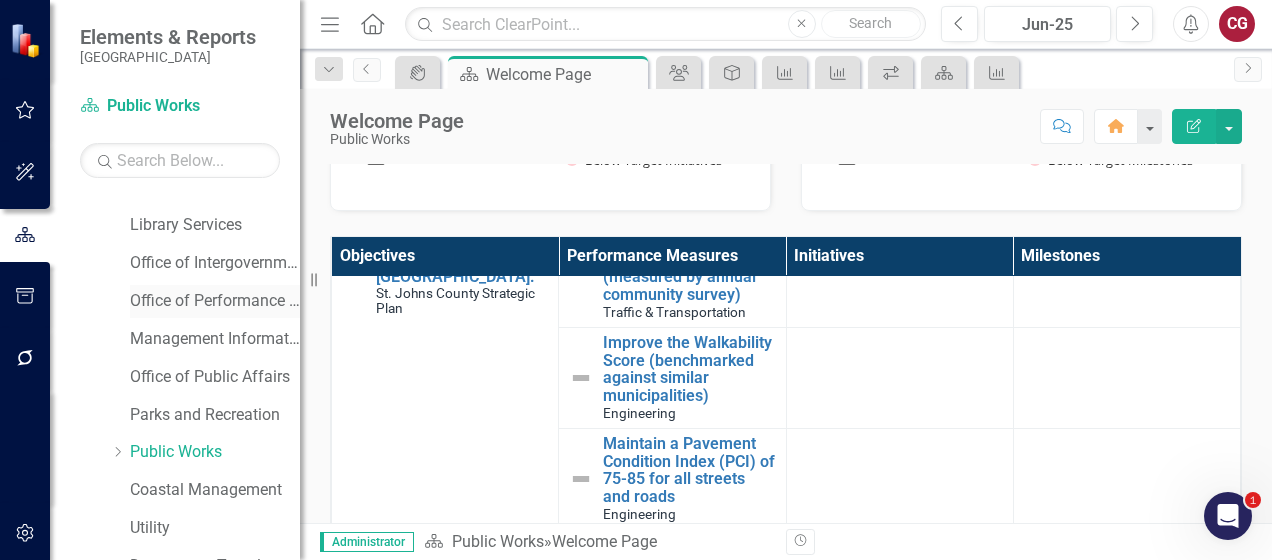 click on "Office of Performance & Transparency" at bounding box center (215, 301) 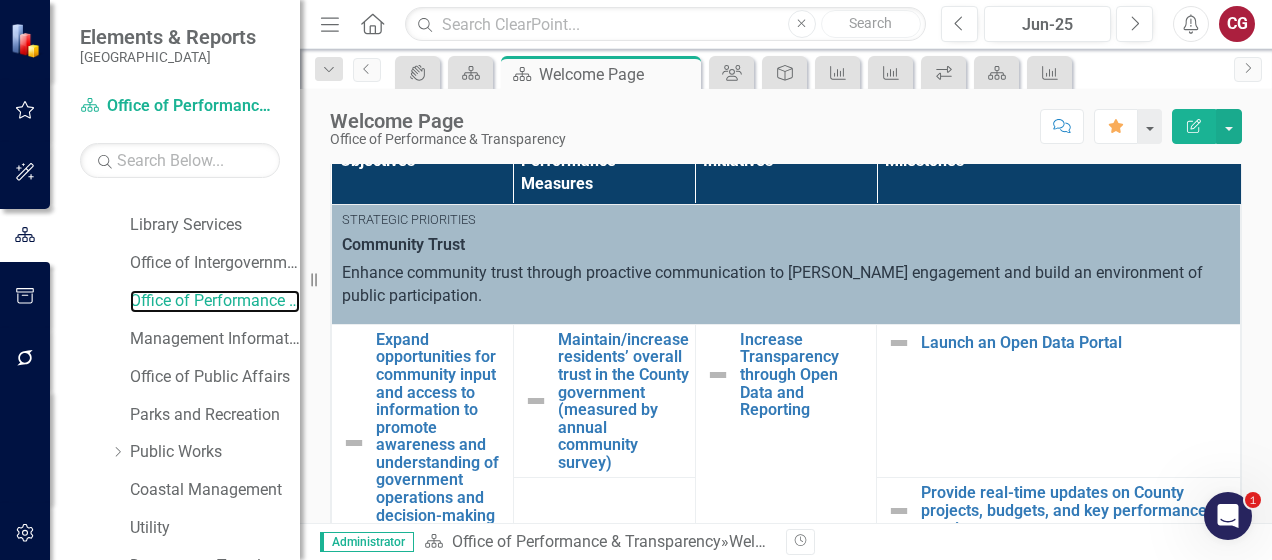 scroll, scrollTop: 589, scrollLeft: 0, axis: vertical 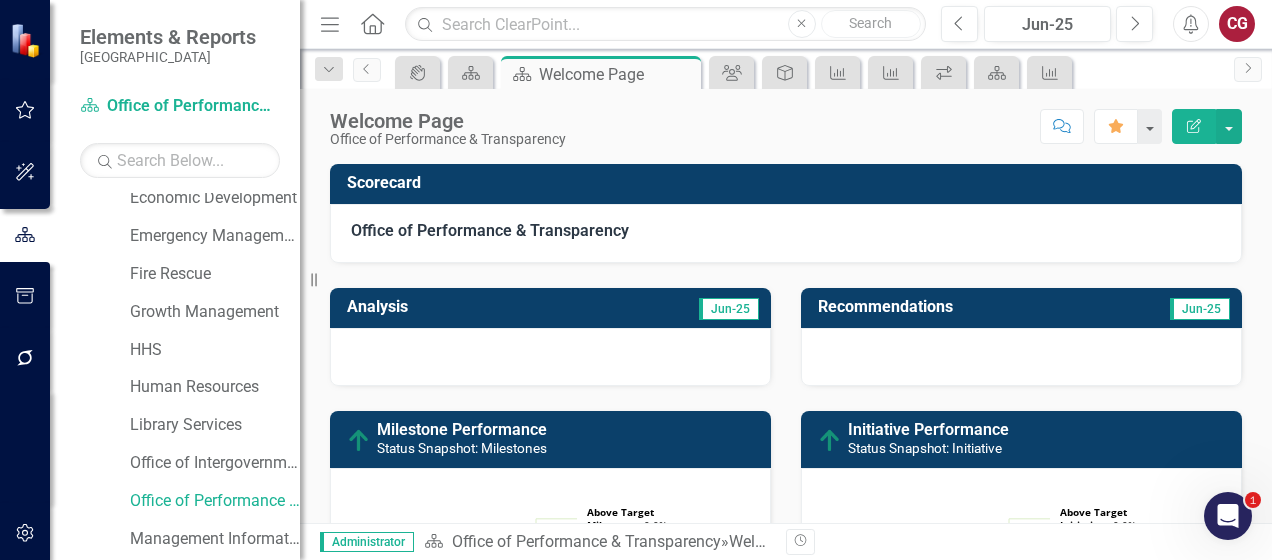 click on "Scorecard" at bounding box center [786, 184] 